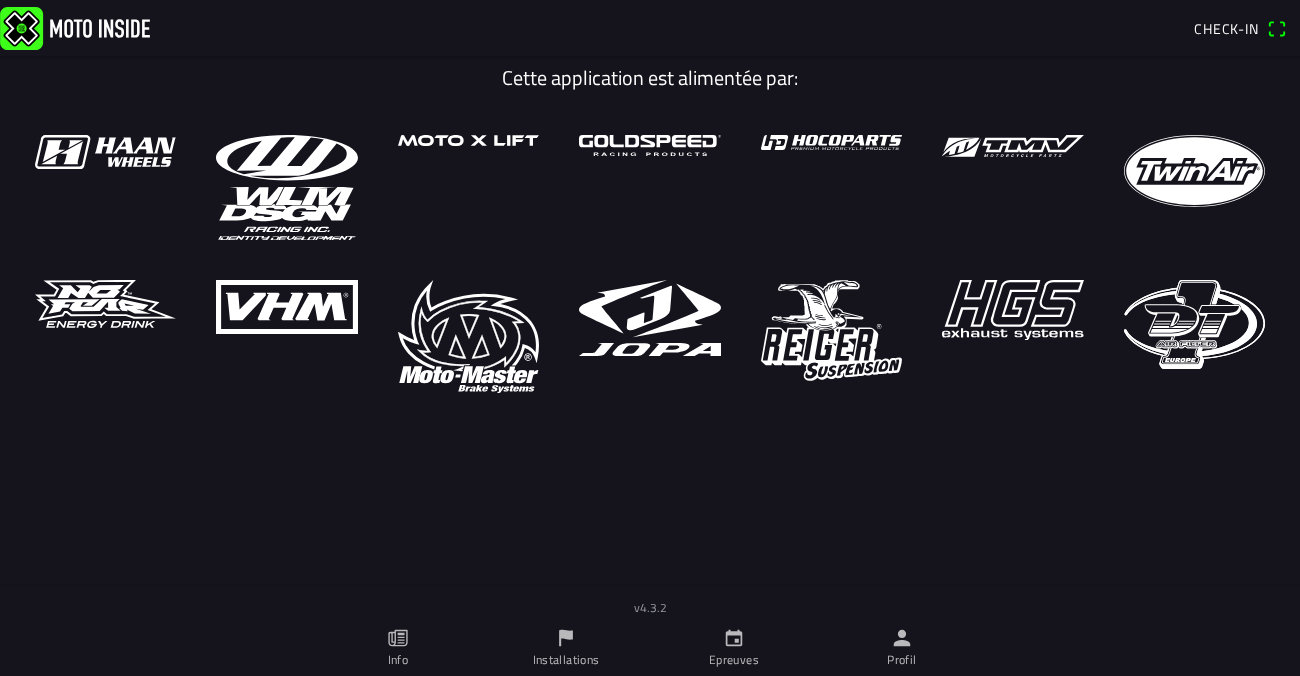 scroll, scrollTop: 0, scrollLeft: 0, axis: both 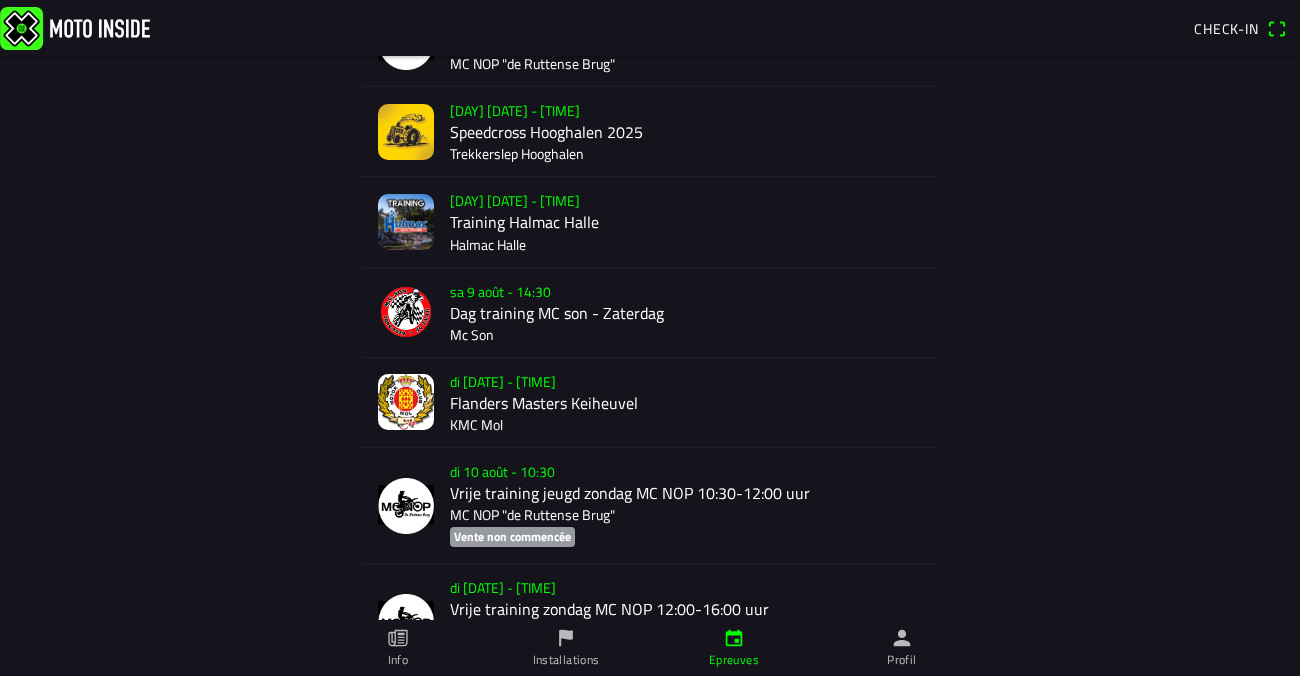 click on "di [DATE] - [TIME] Flanders Masters Keiheuvel KMC Mol" 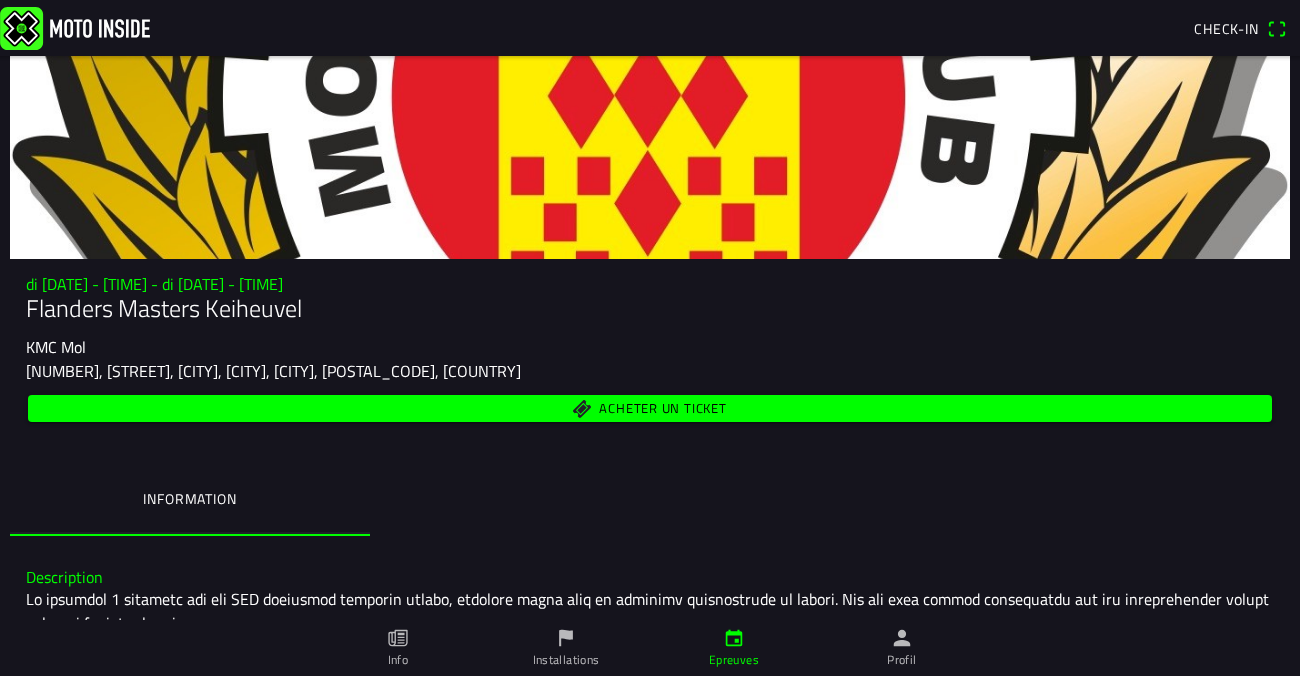 click on "Acheter un ticket" at bounding box center (650, 408) 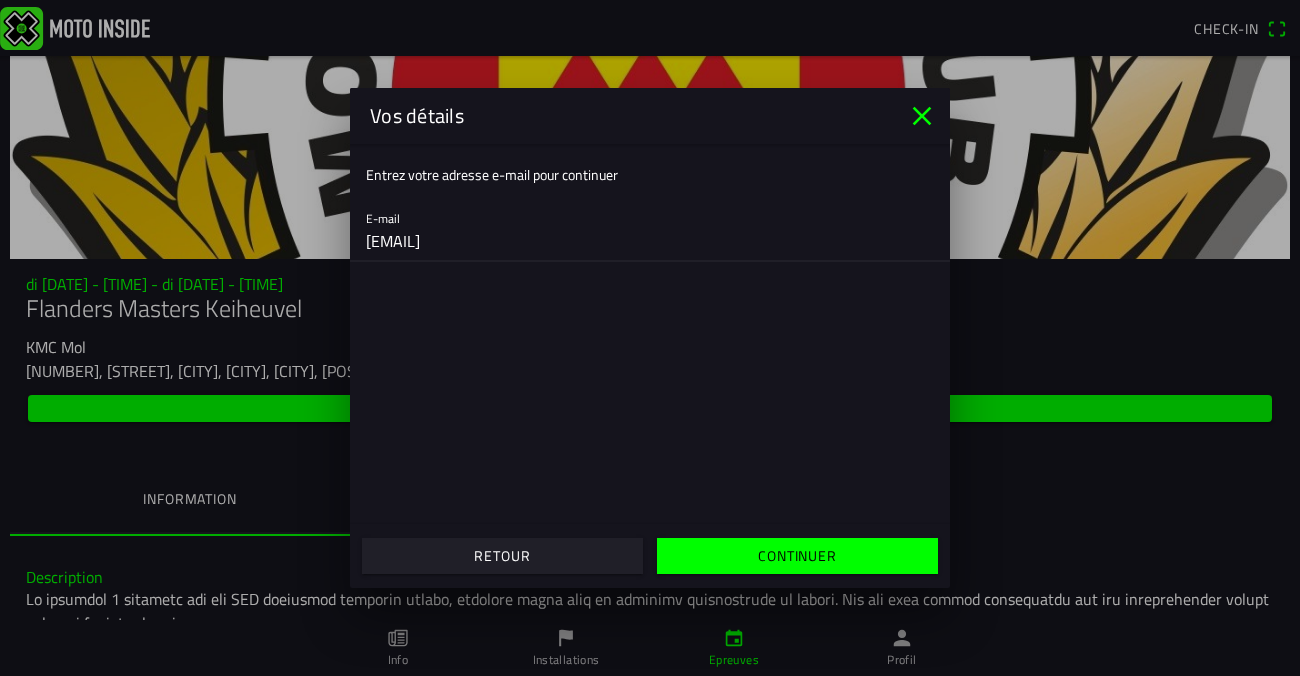 type on "[EMAIL]" 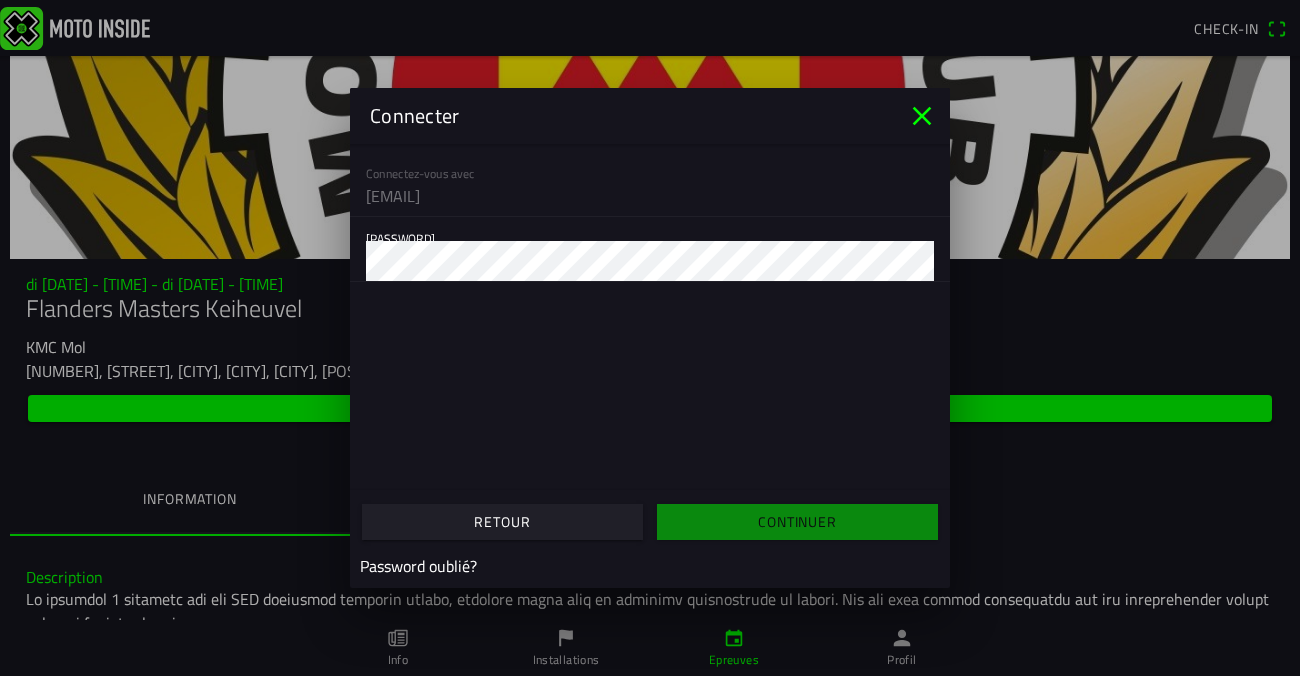 click 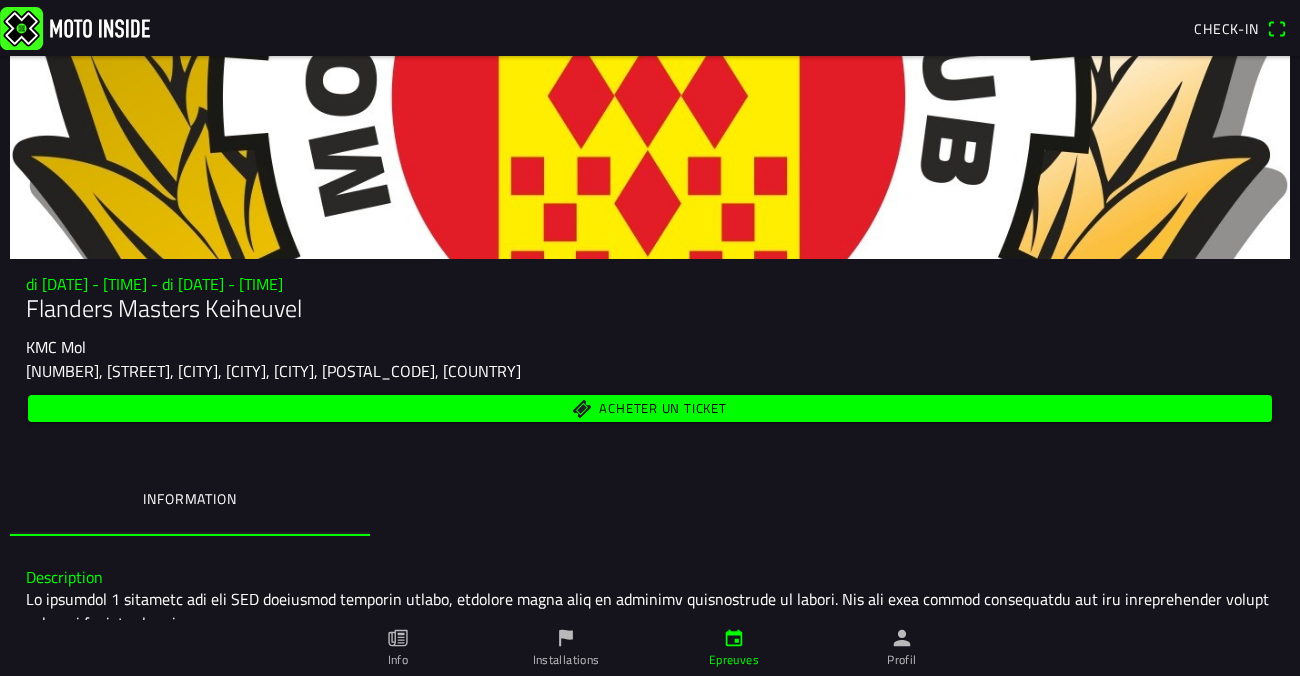 click on "Acheter un ticket" at bounding box center (662, 408) 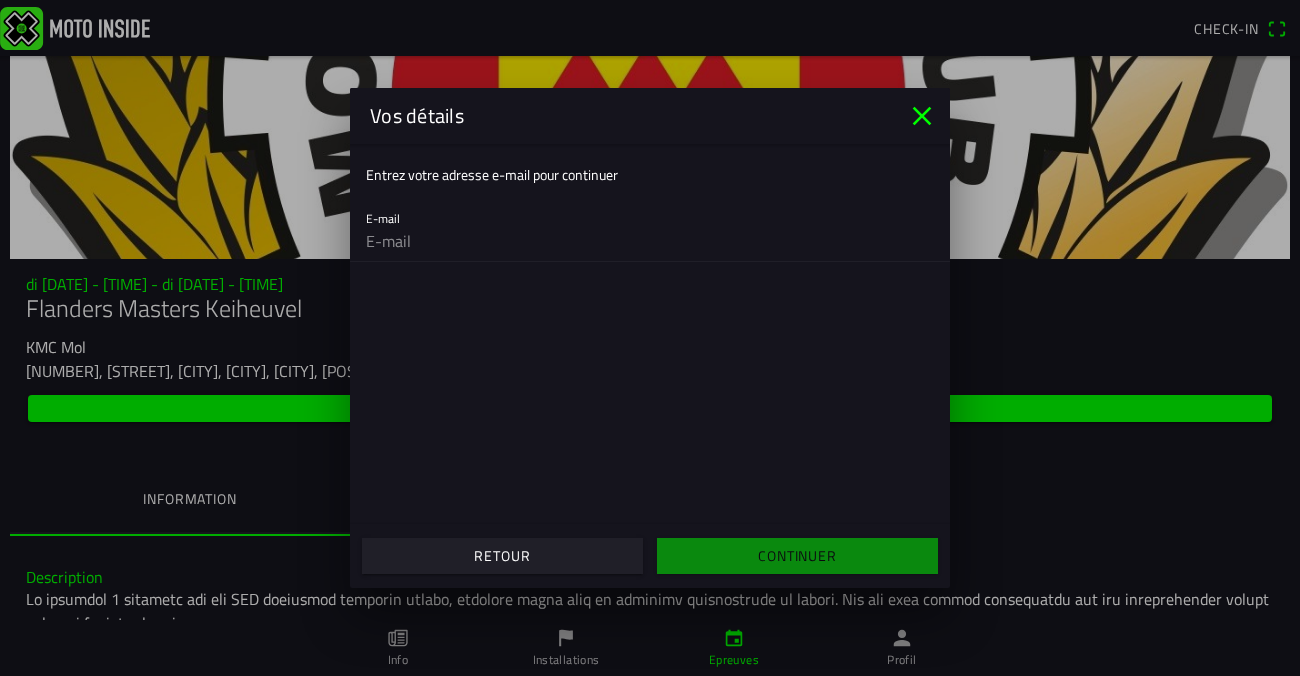 click on "Retour" 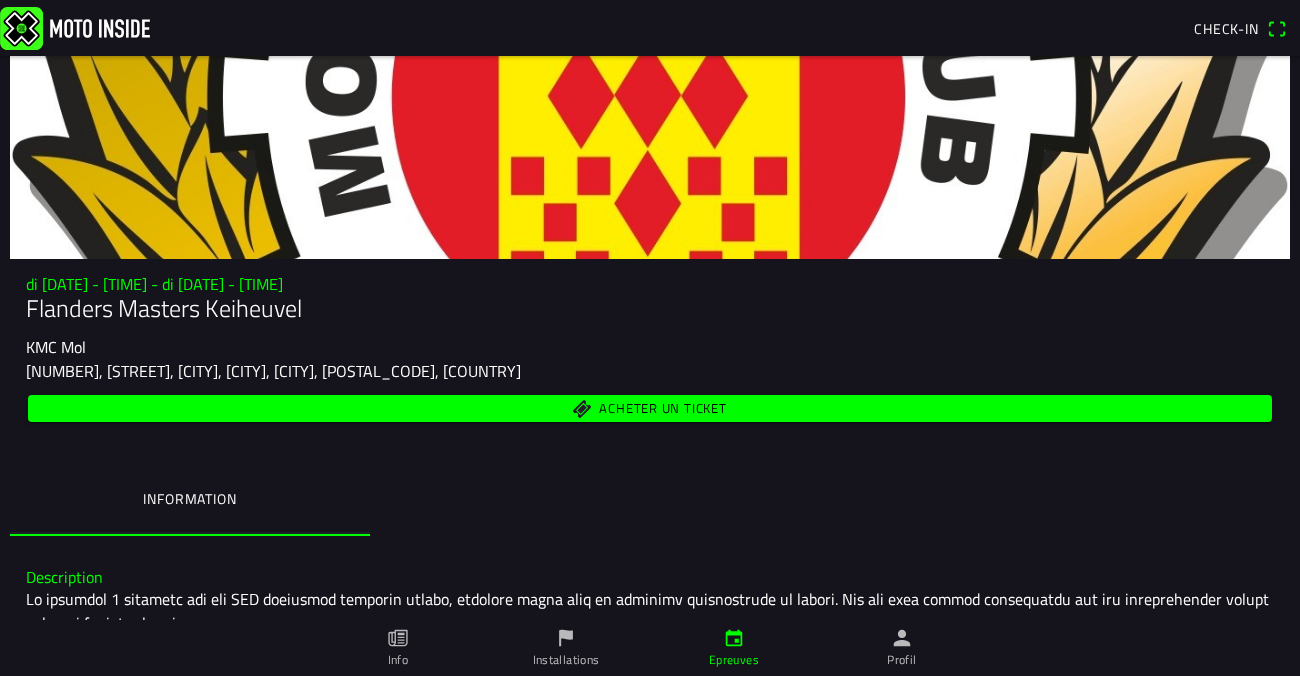 click on "Acheter un ticket" at bounding box center (650, 408) 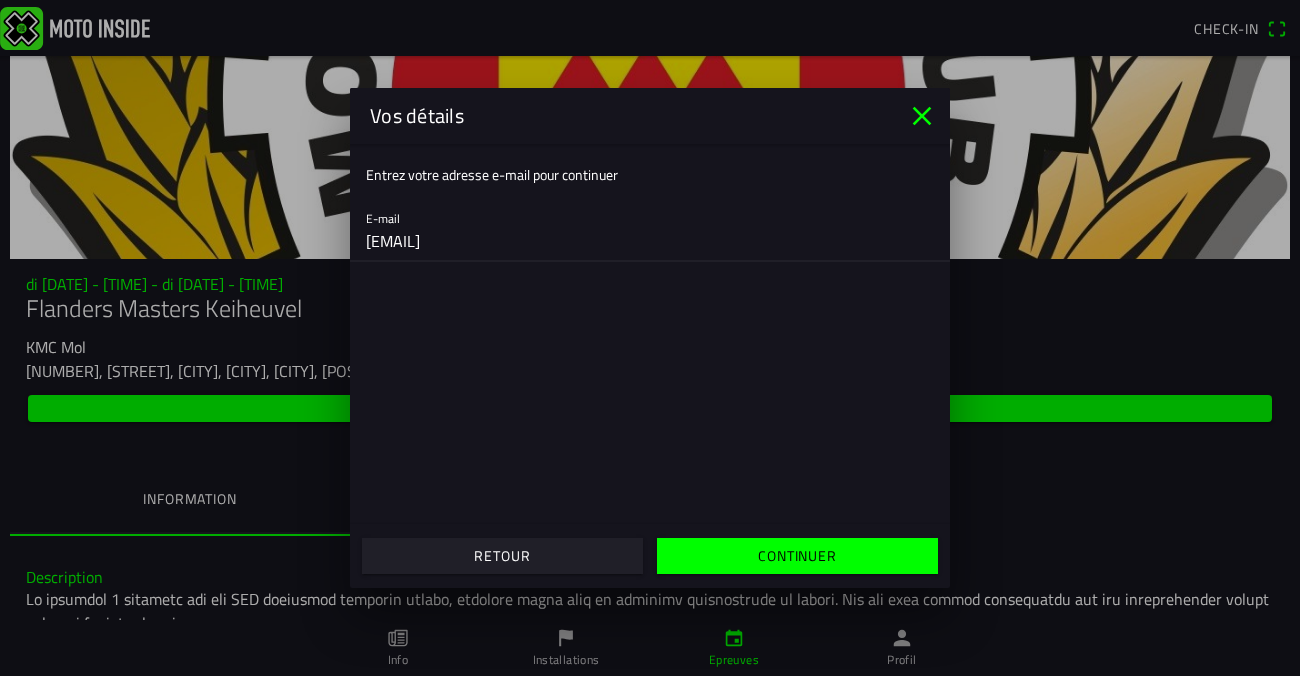 type on "[EMAIL]" 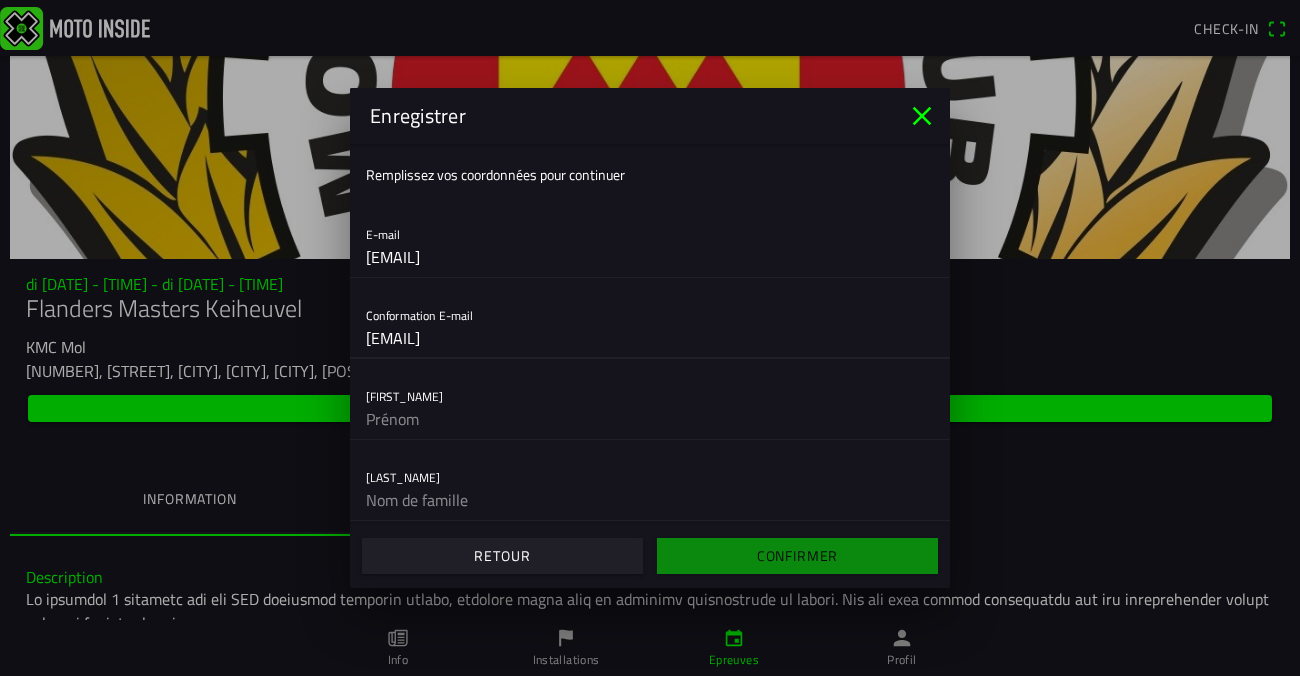 type on "[EMAIL]" 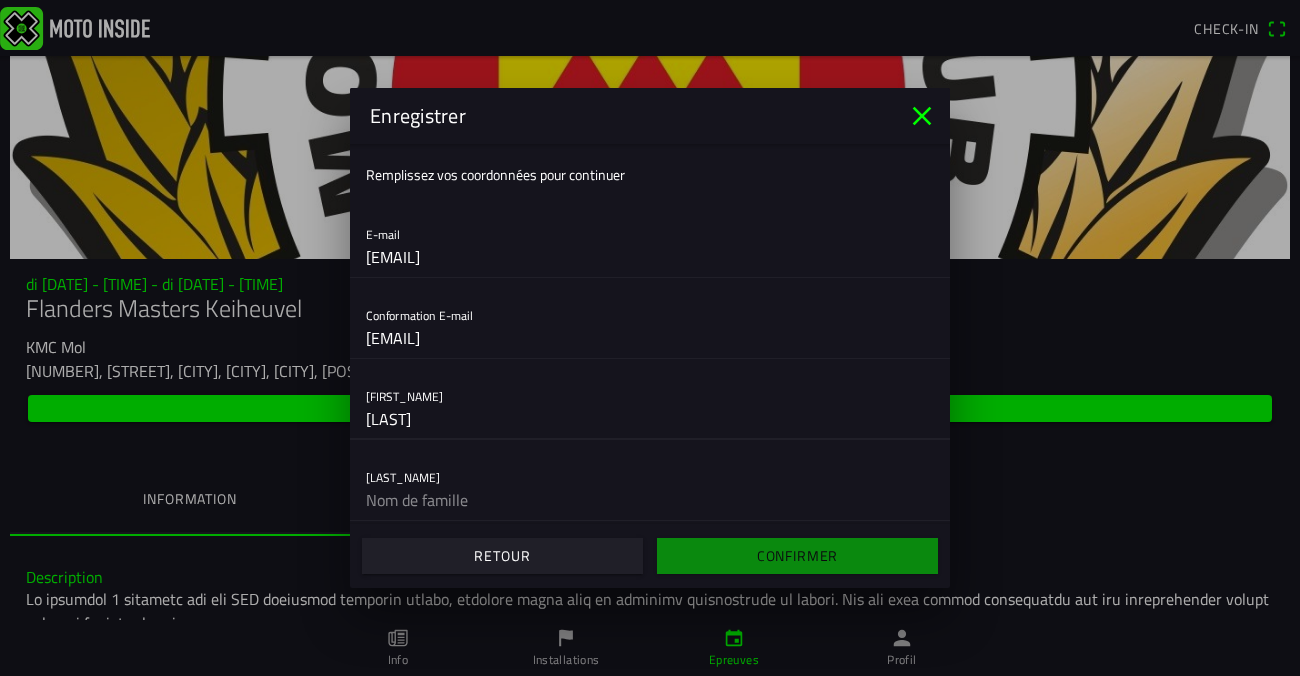 type on "[LAST]" 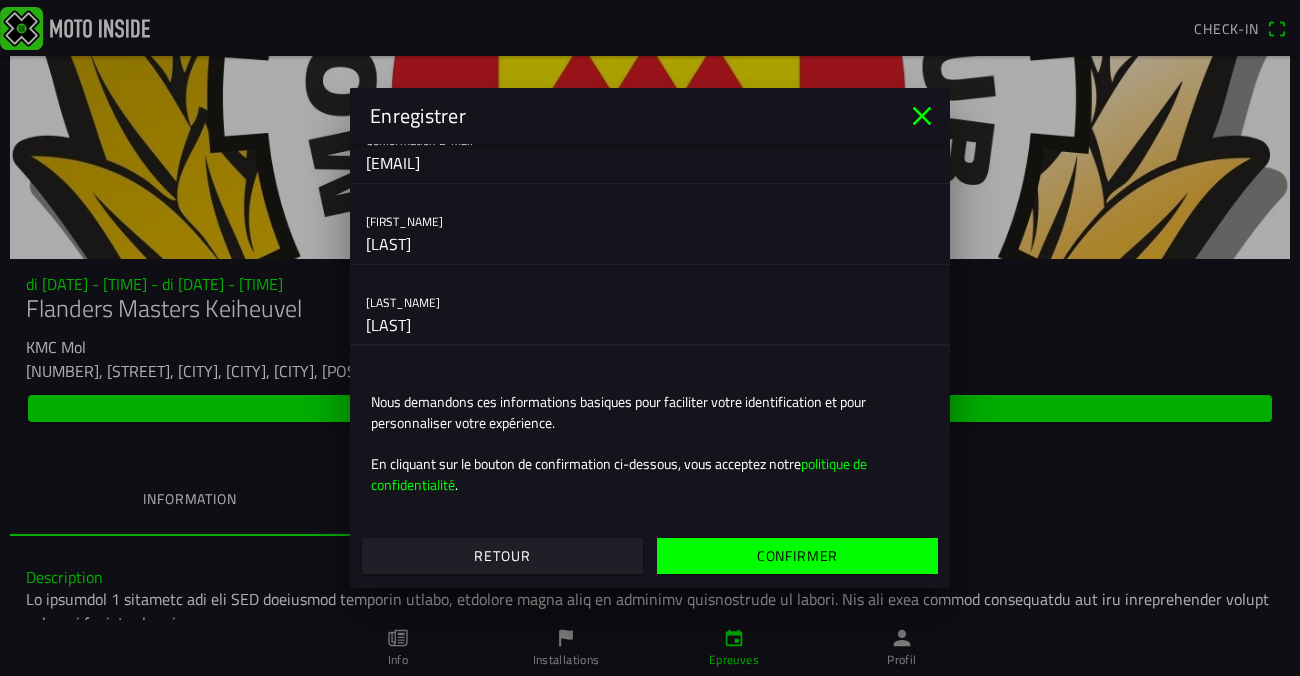 scroll, scrollTop: 184, scrollLeft: 0, axis: vertical 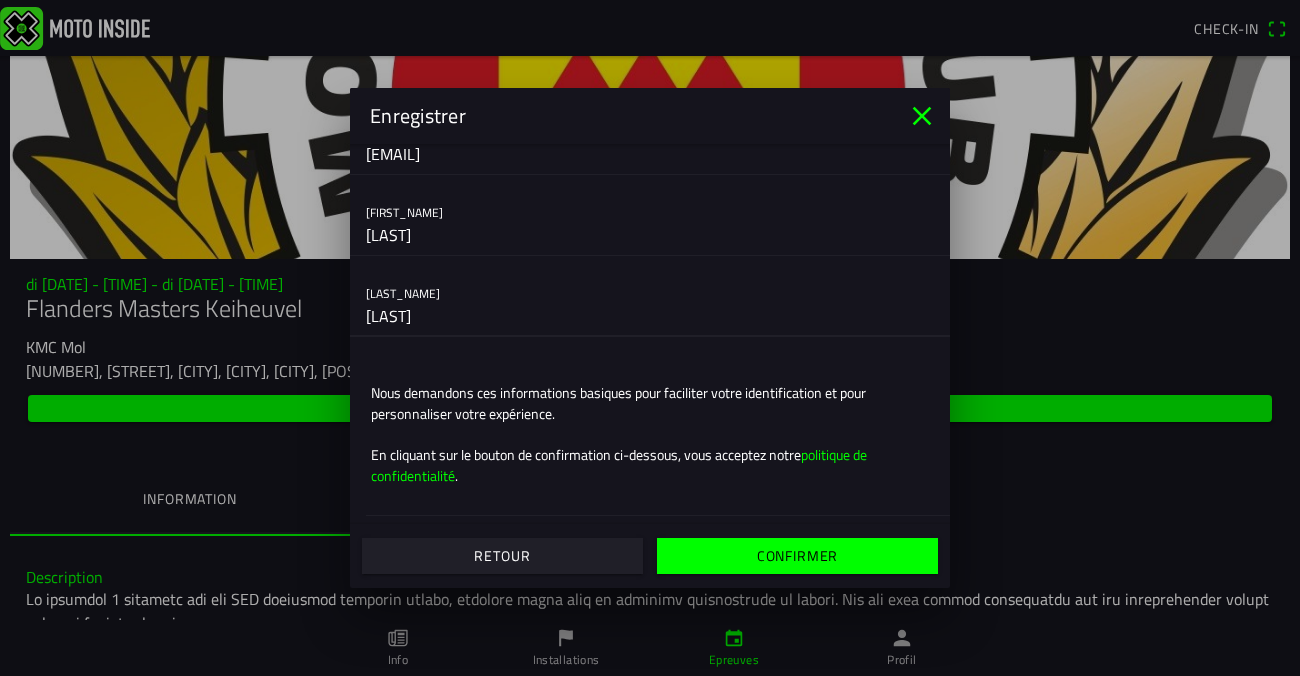 type on "[LAST]" 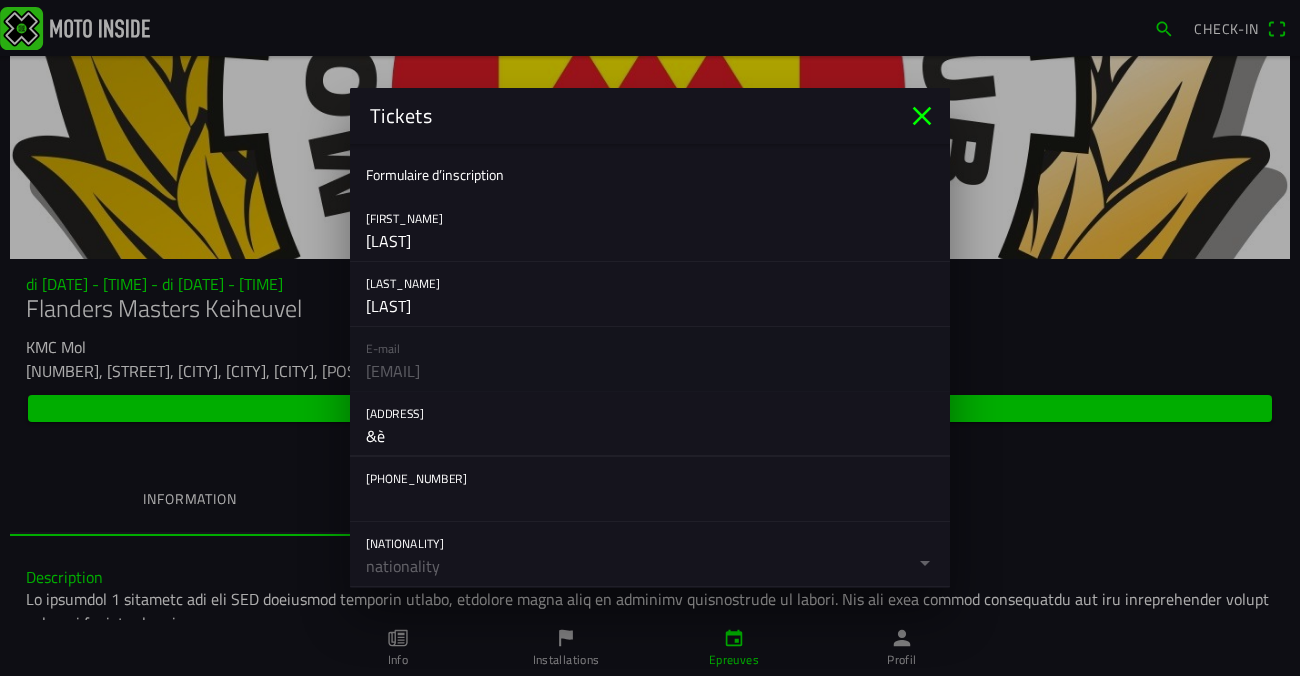 type on "&" 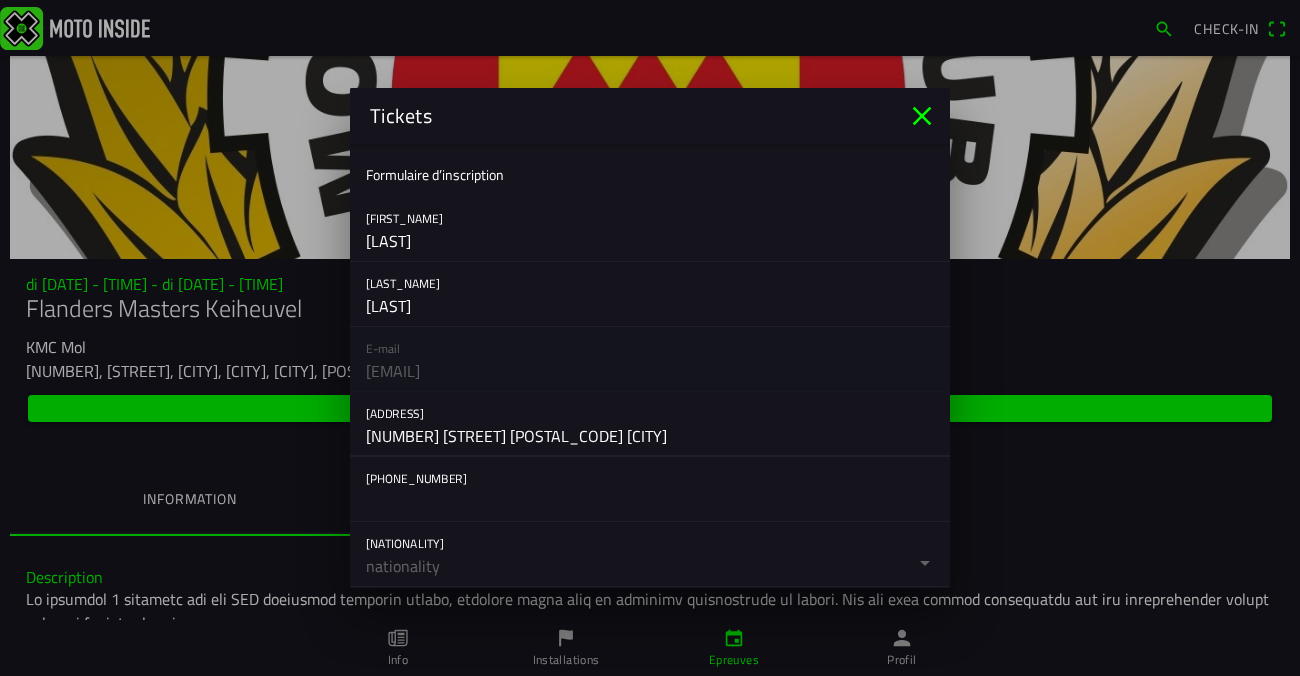 type on "[NUMBER] [STREET] [POSTAL_CODE] [CITY]" 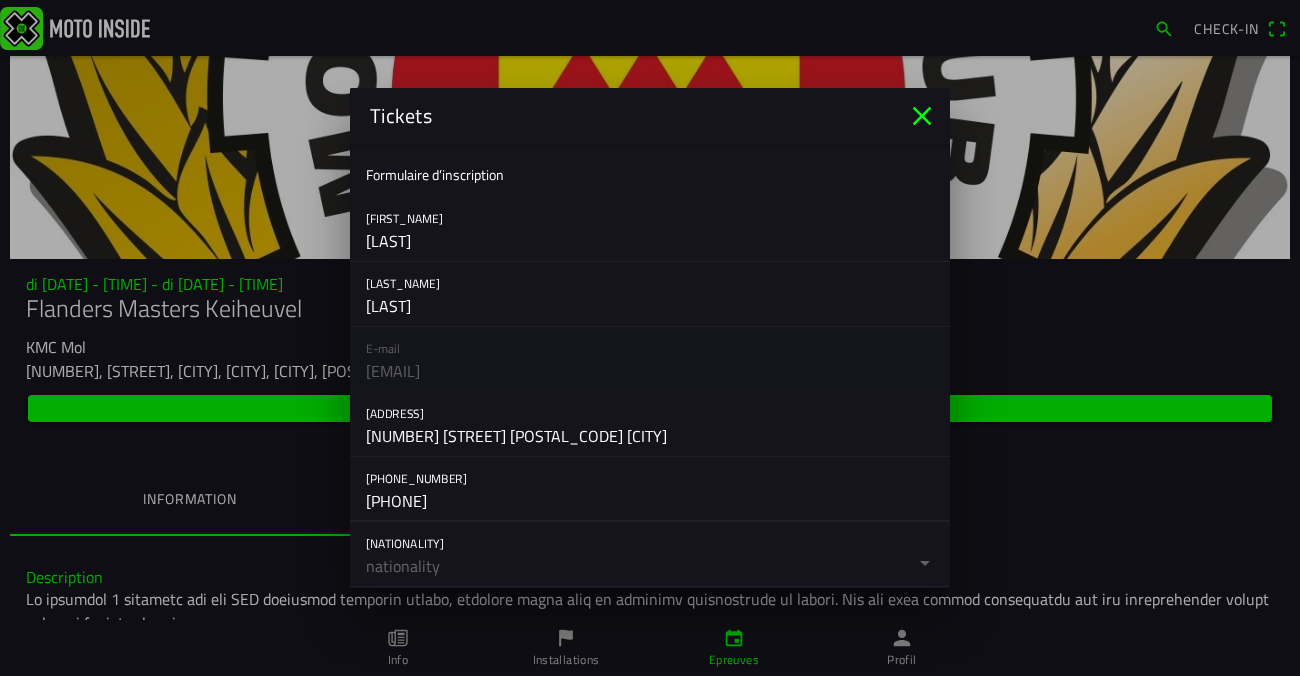 type on "[PHONE]" 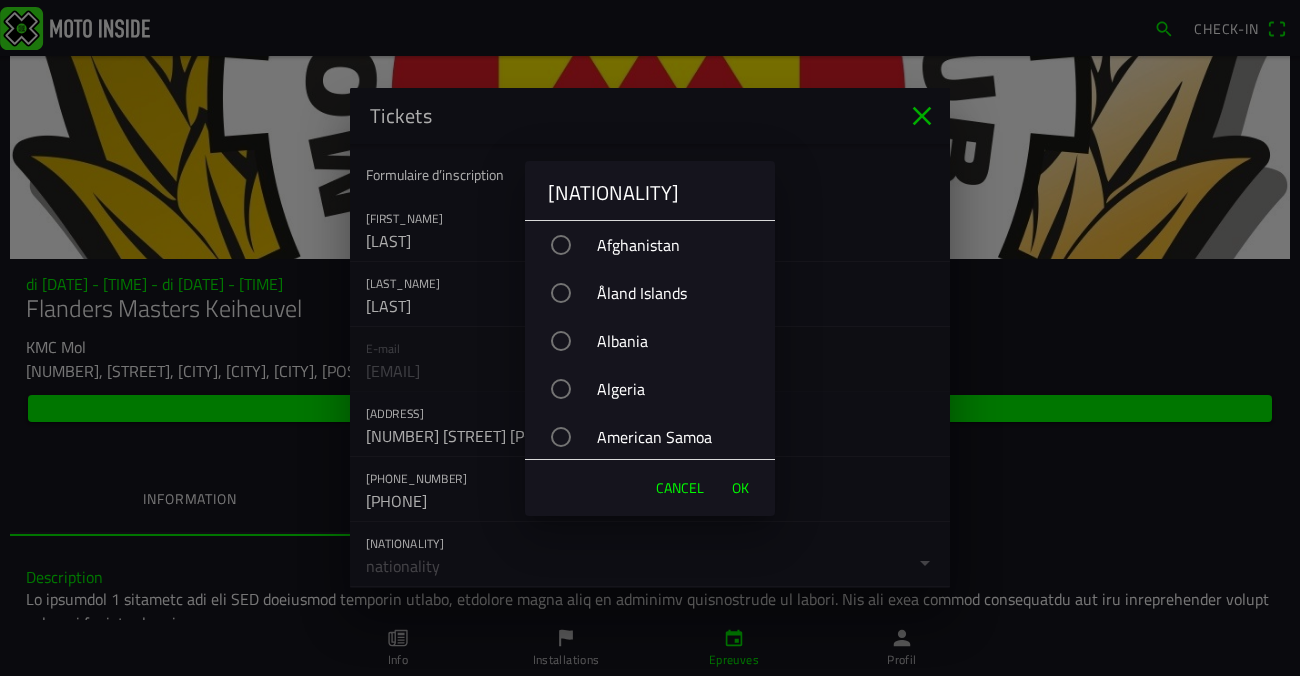 drag, startPoint x: 641, startPoint y: 359, endPoint x: 640, endPoint y: 441, distance: 82.006096 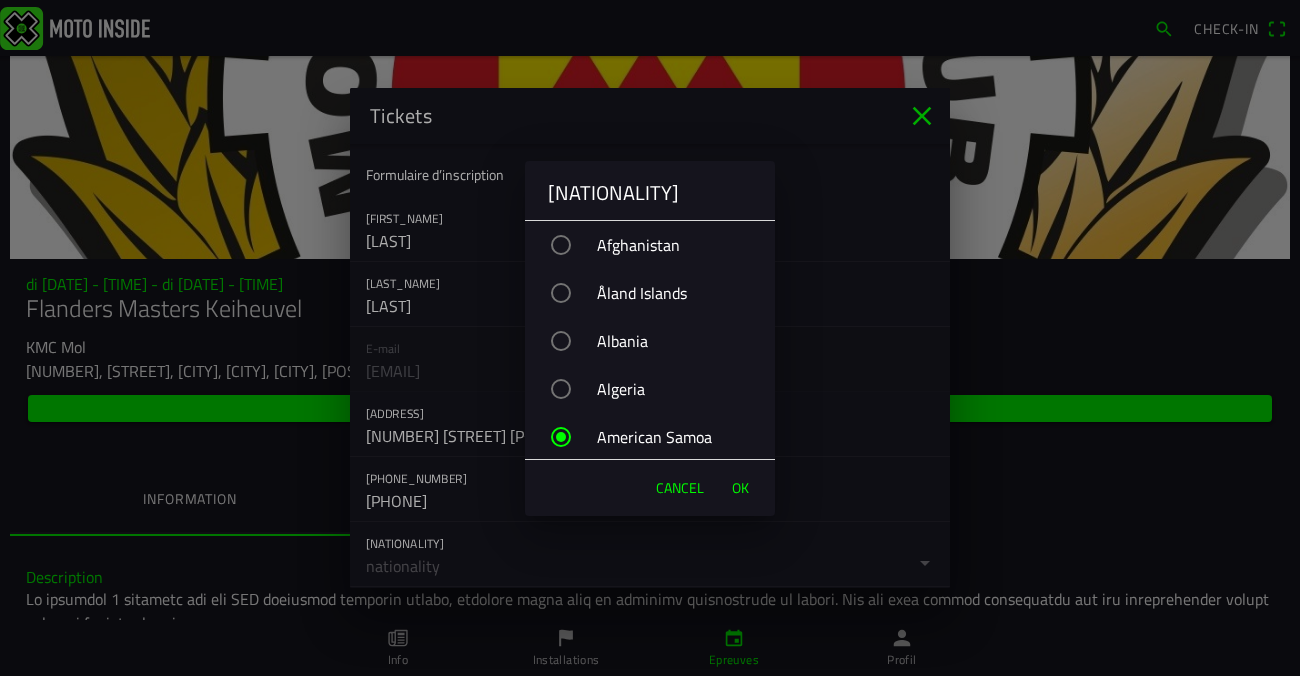 drag, startPoint x: 640, startPoint y: 417, endPoint x: 640, endPoint y: 399, distance: 18 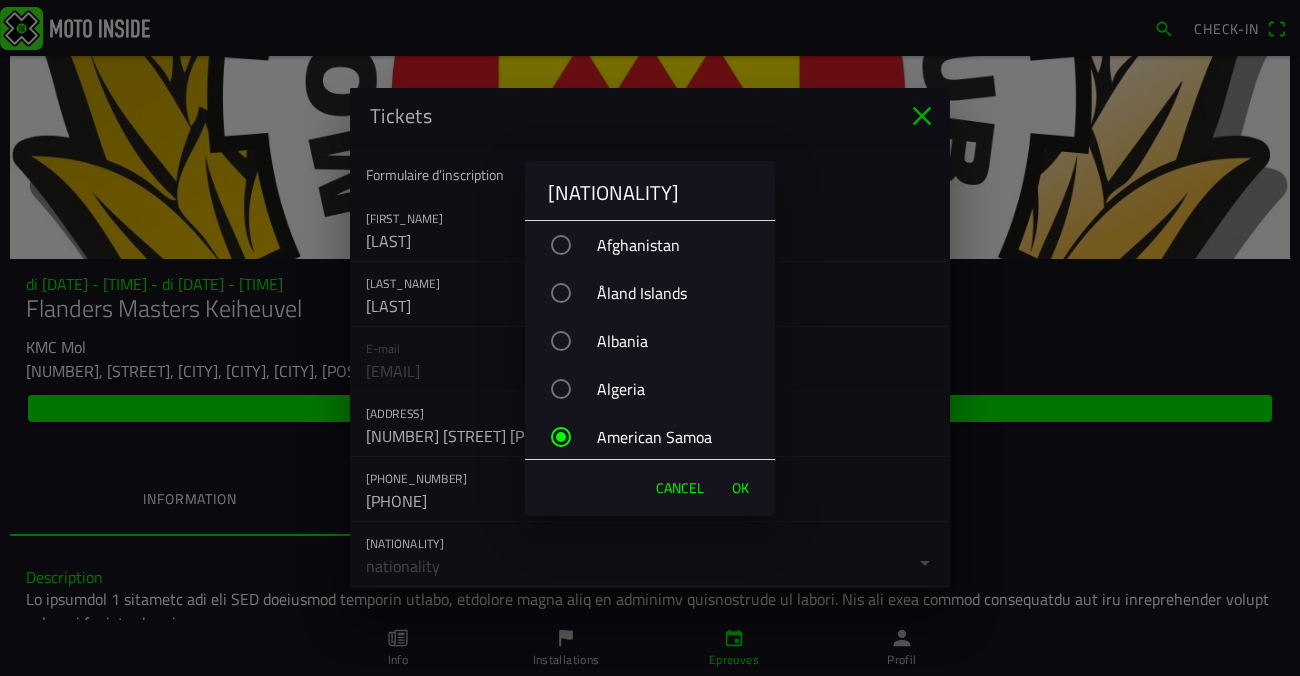 drag, startPoint x: 640, startPoint y: 399, endPoint x: 651, endPoint y: 444, distance: 46.32494 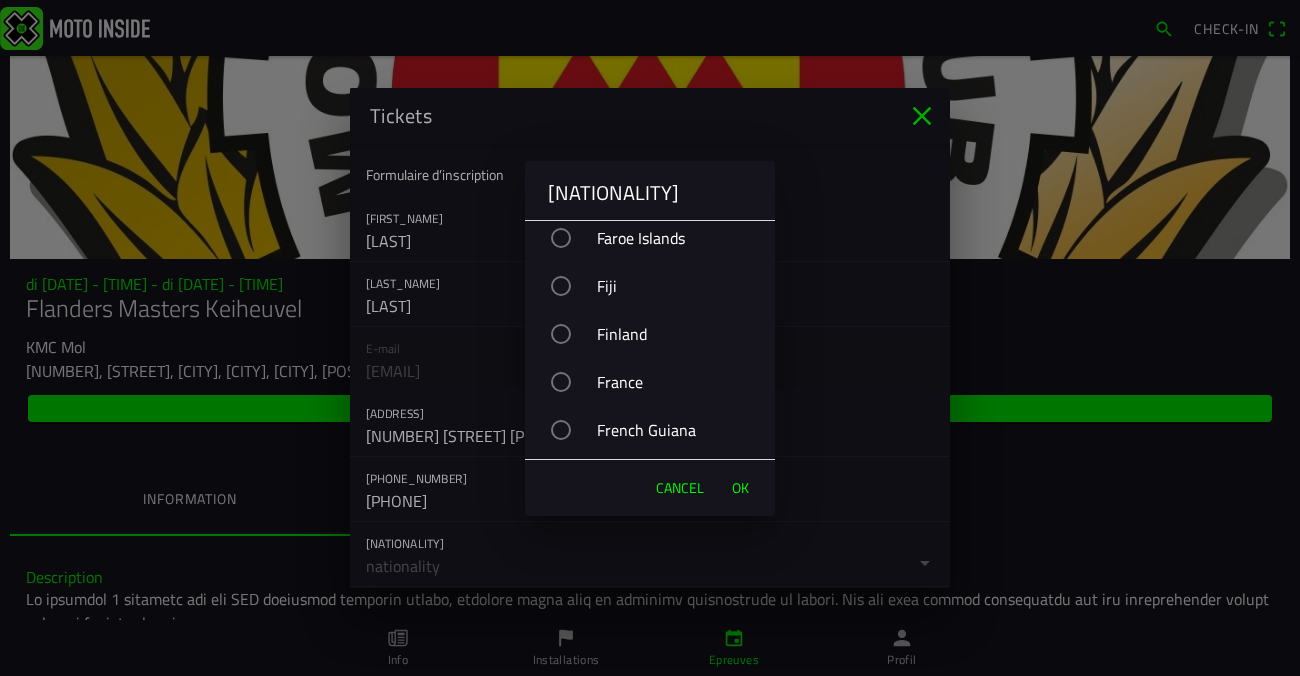 scroll, scrollTop: 3583, scrollLeft: 0, axis: vertical 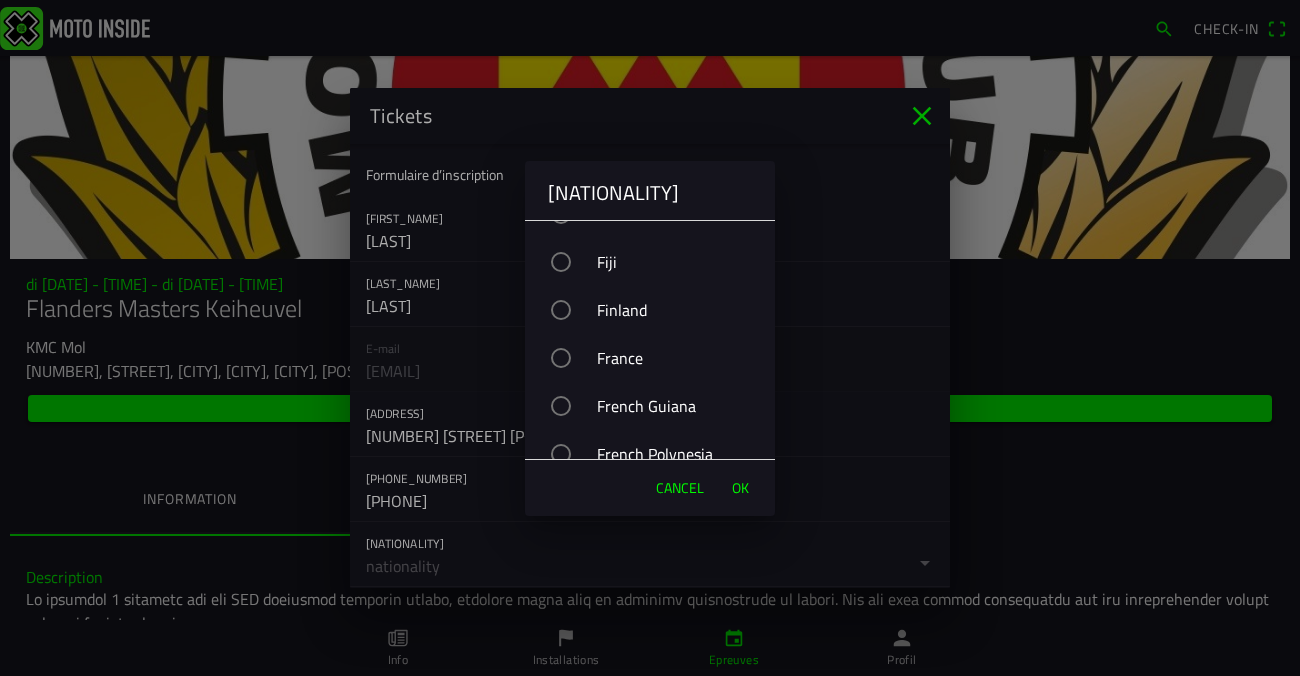 click at bounding box center [561, 358] 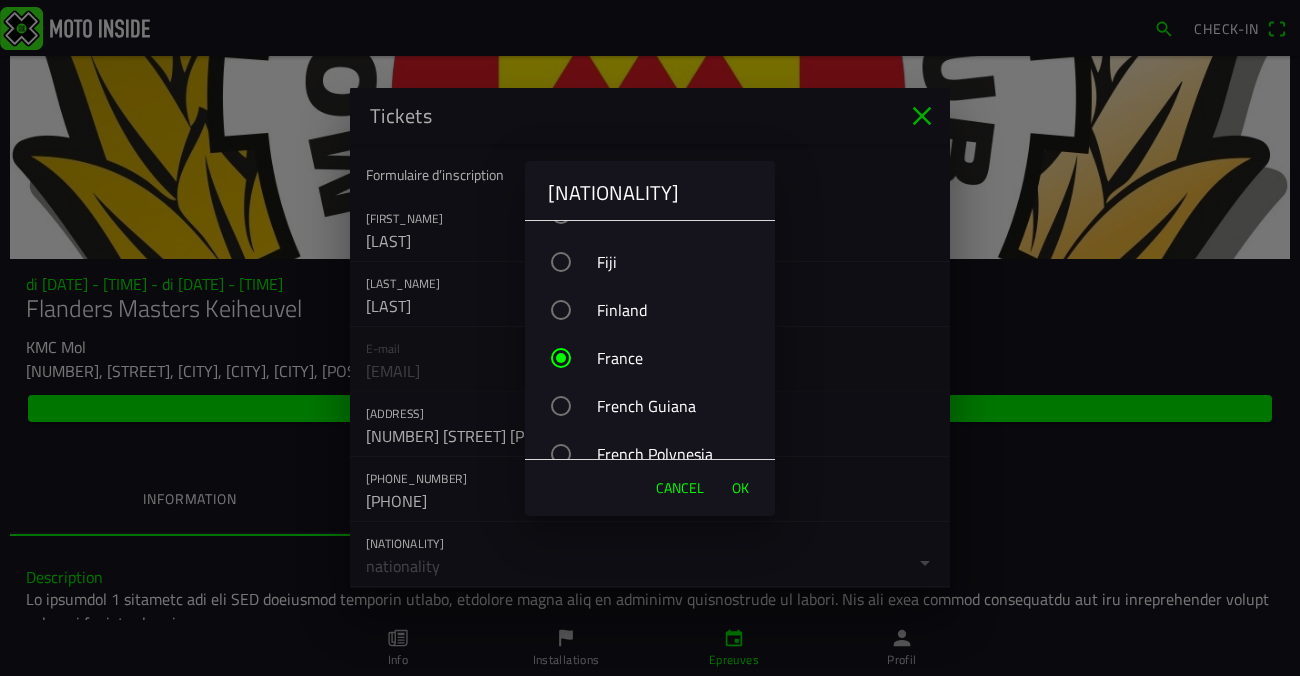 click on "OK" at bounding box center [740, 488] 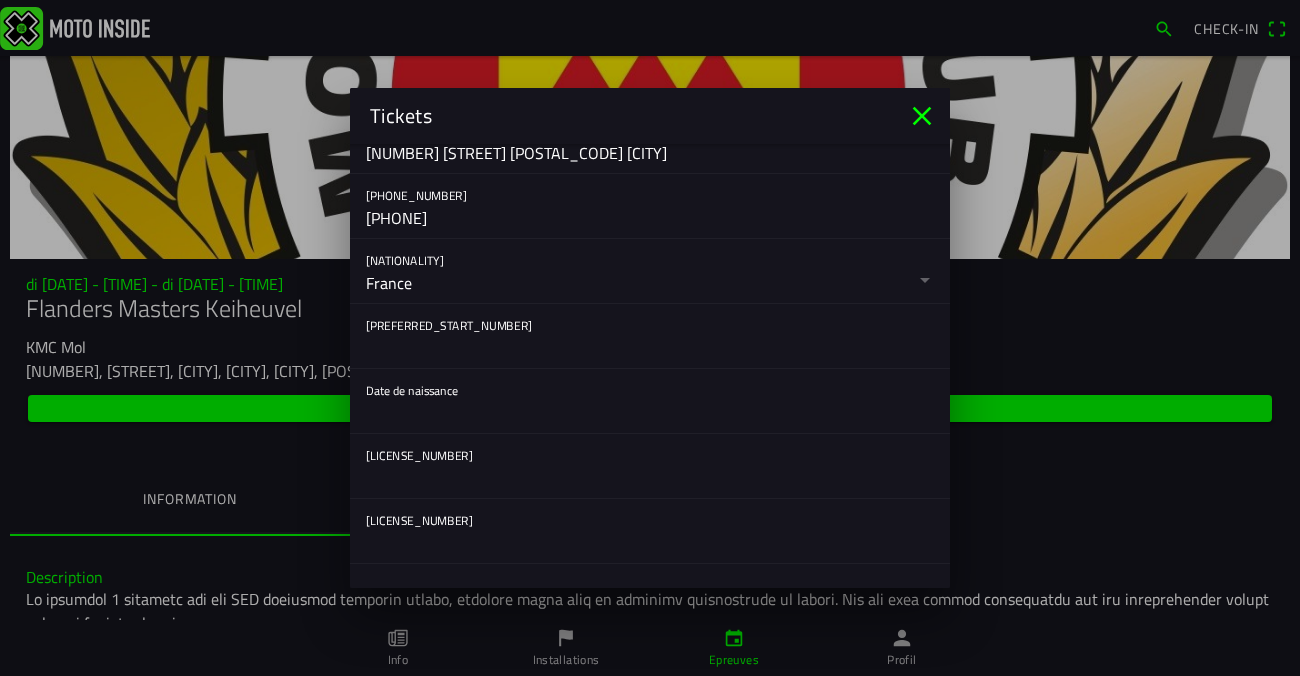 scroll, scrollTop: 291, scrollLeft: 0, axis: vertical 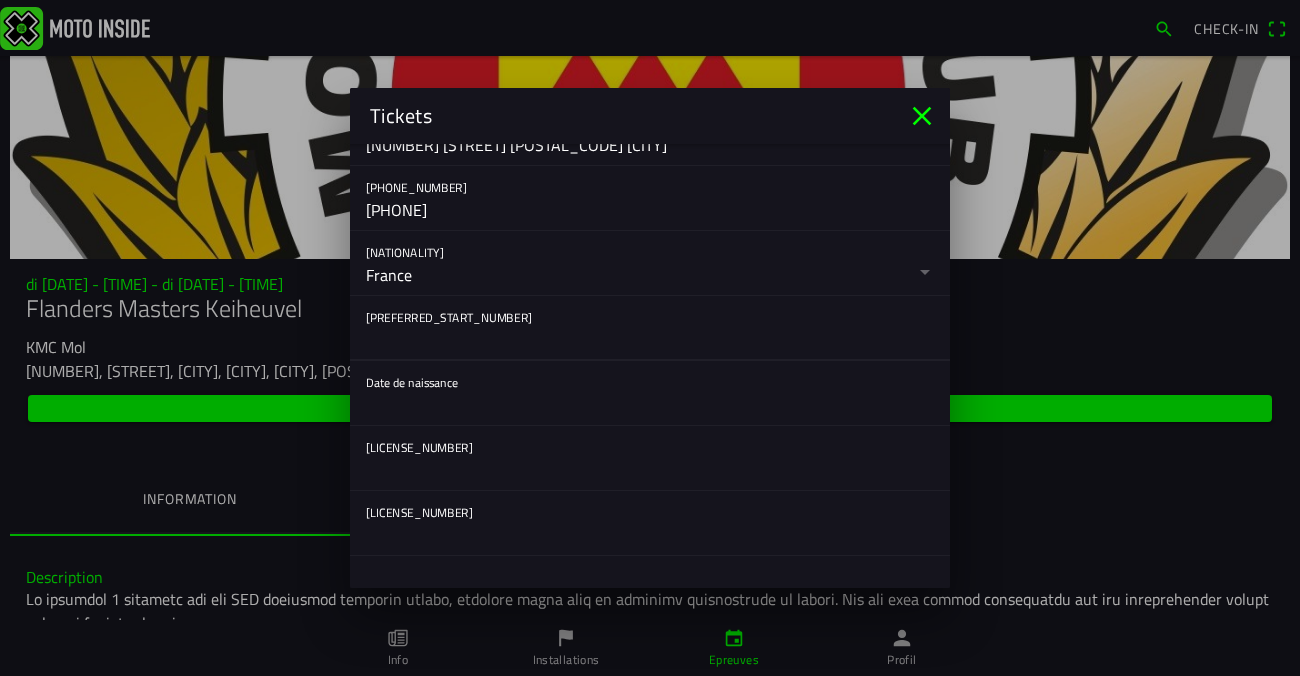 click 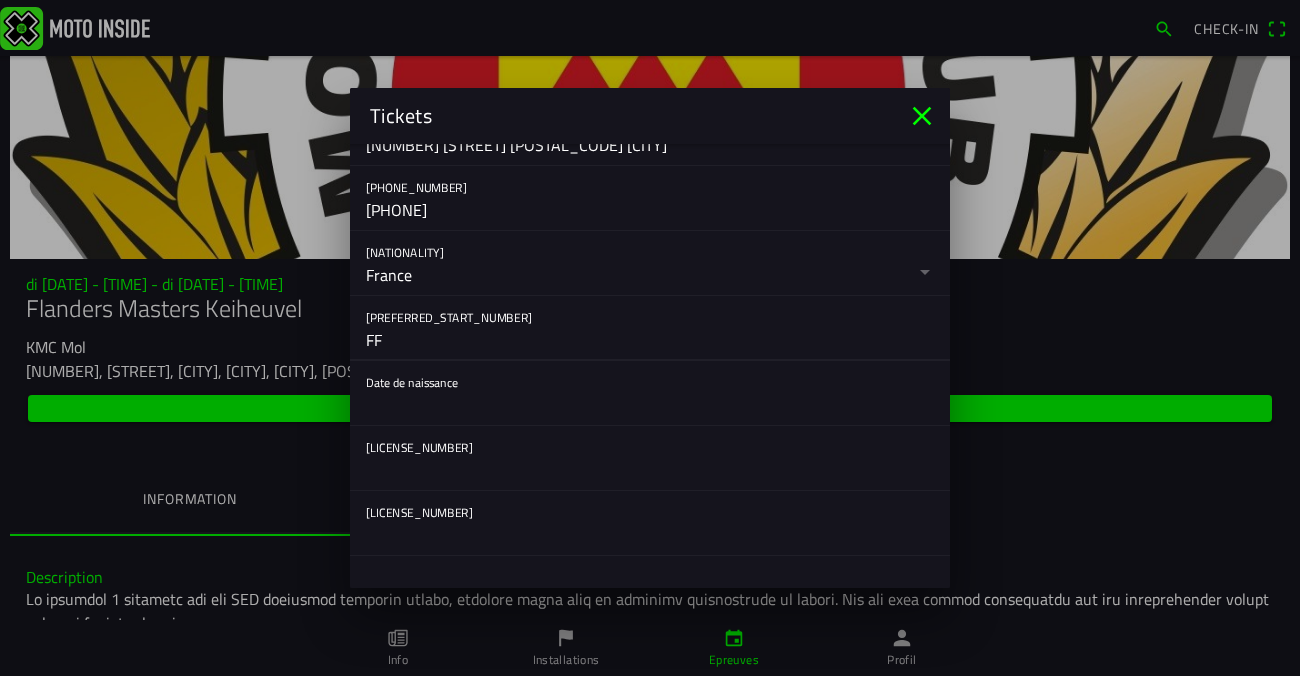type on "F" 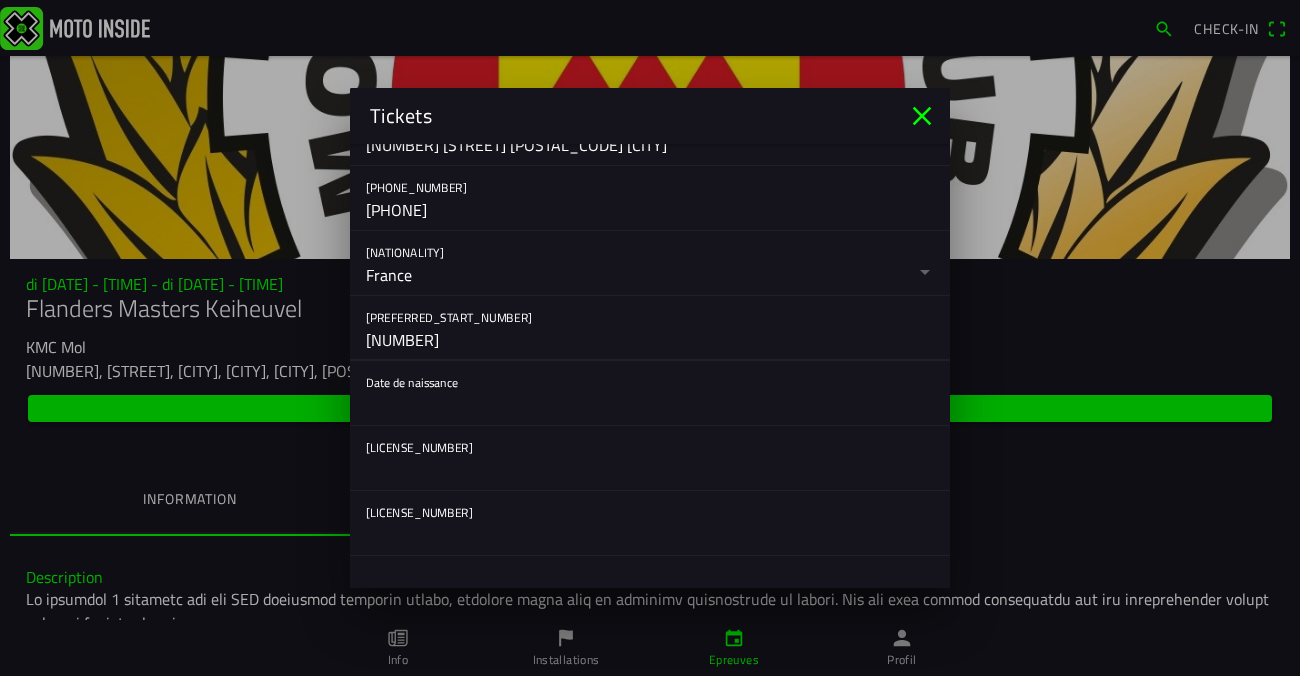 type on "[NUMBER]" 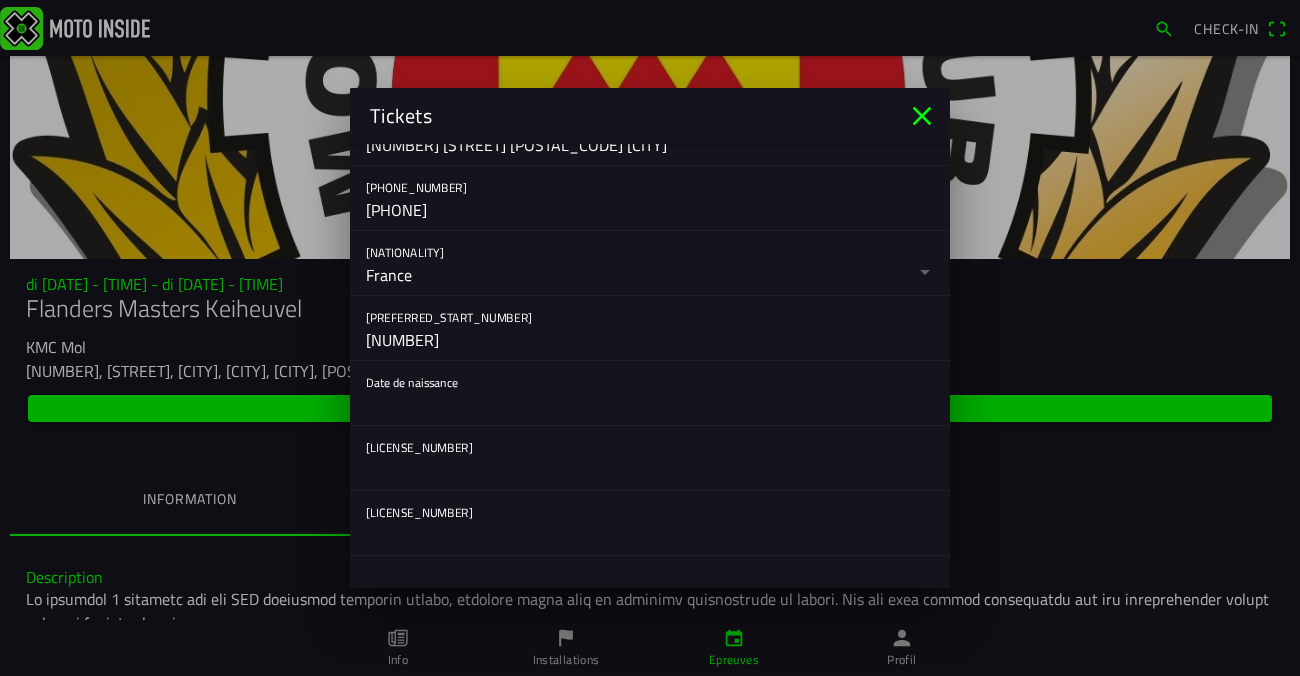 click 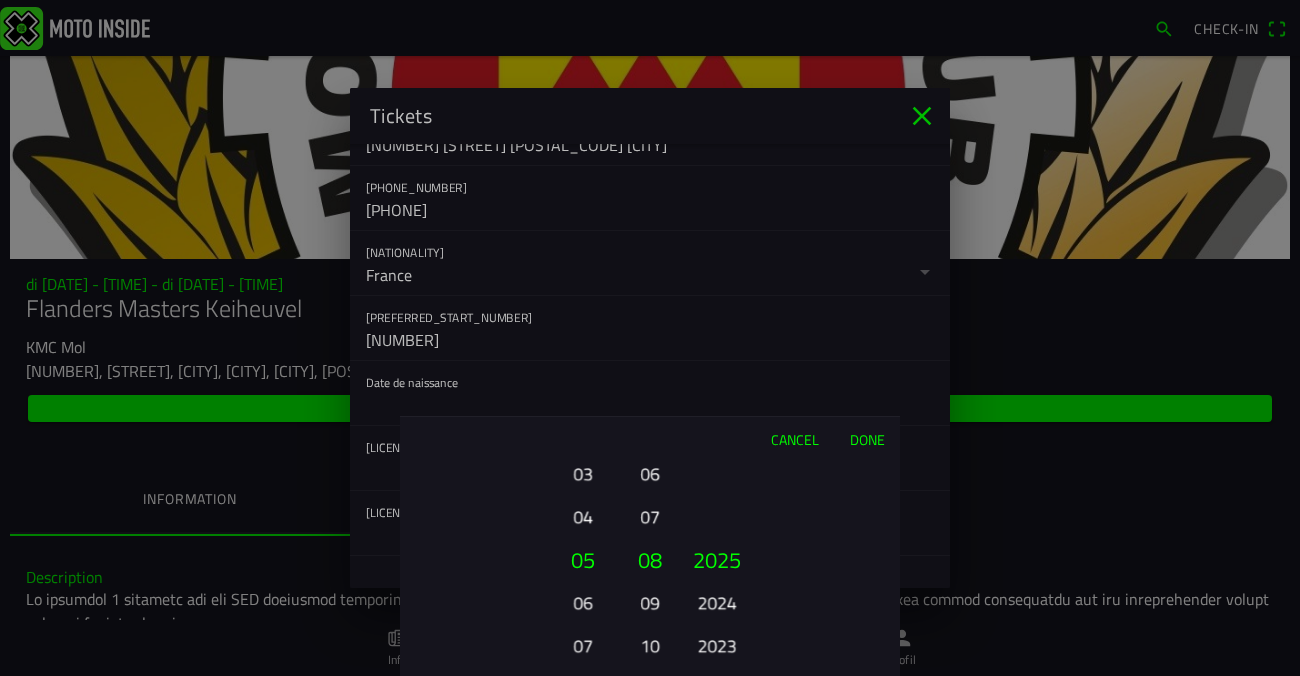 click on "06" at bounding box center (582, 602) 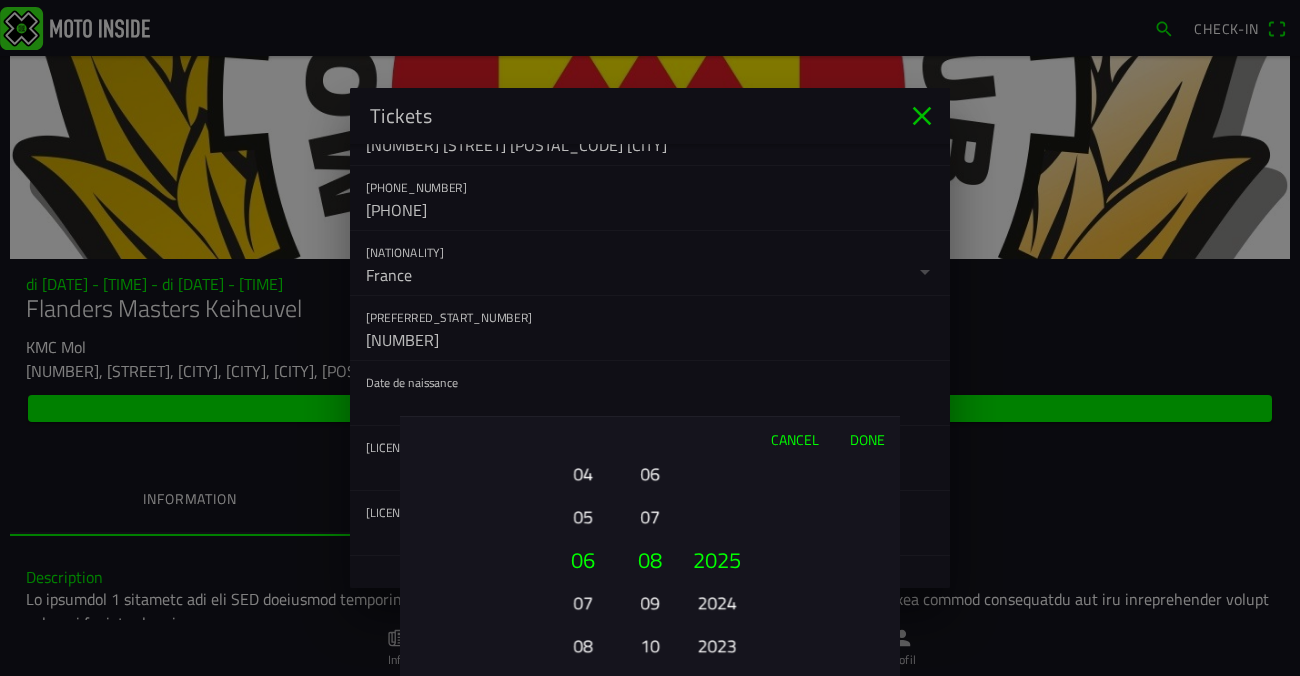 type 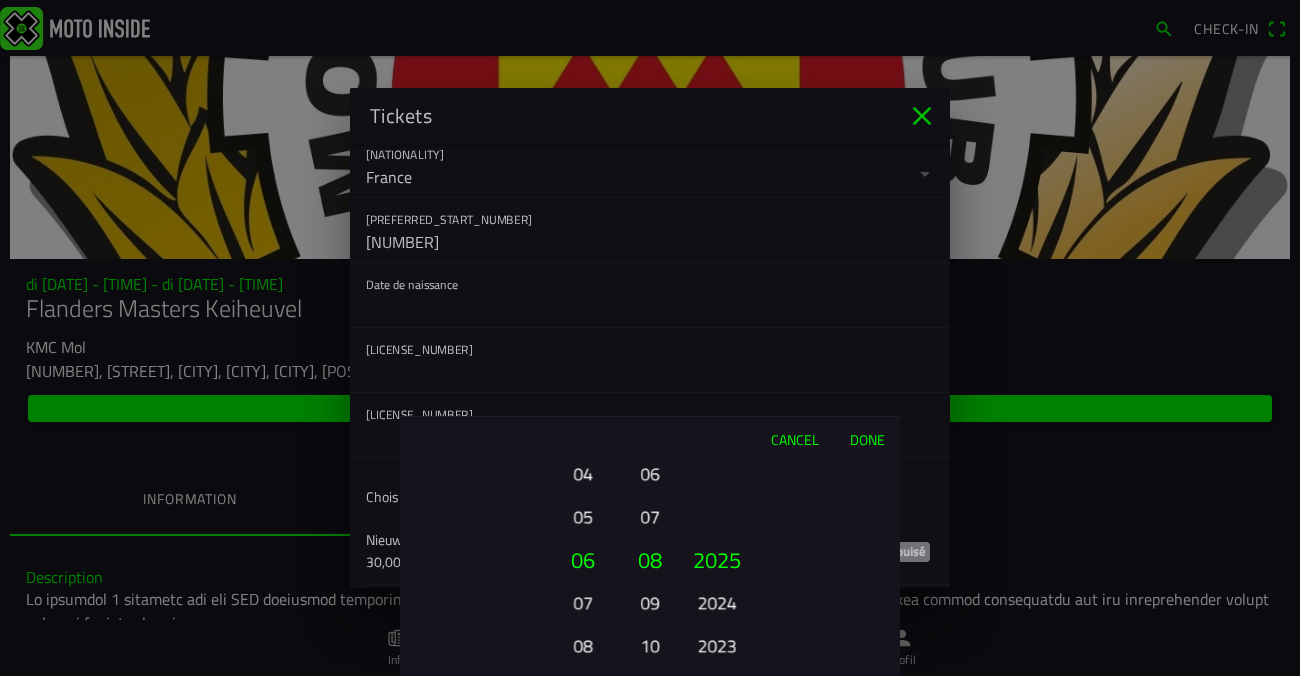 scroll, scrollTop: 396, scrollLeft: 0, axis: vertical 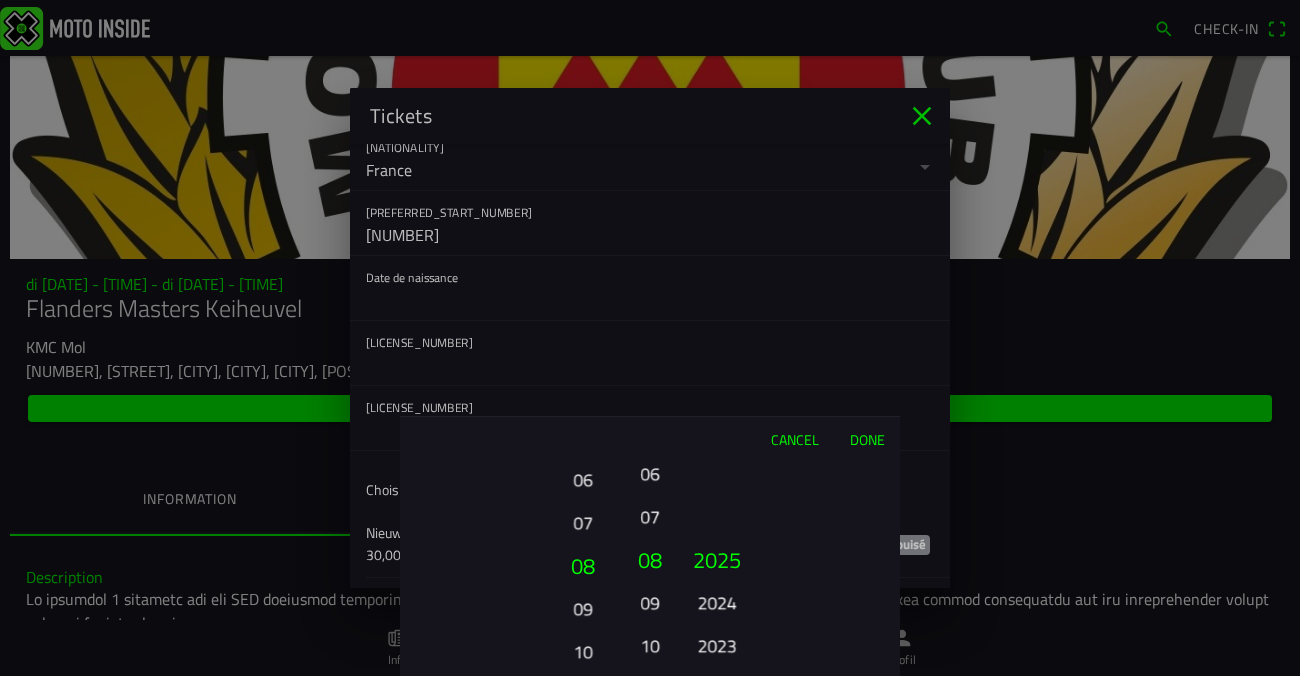 drag, startPoint x: 586, startPoint y: 543, endPoint x: 587, endPoint y: 426, distance: 117.00427 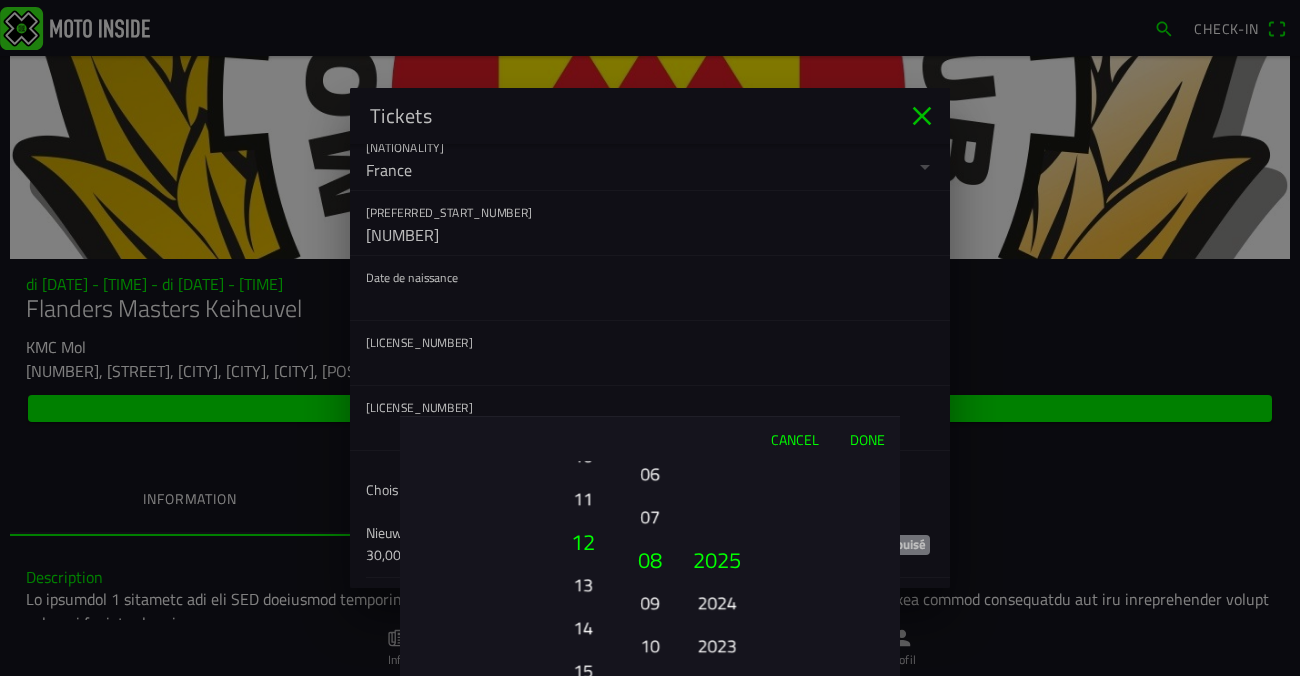 drag, startPoint x: 589, startPoint y: 599, endPoint x: 614, endPoint y: 375, distance: 225.39078 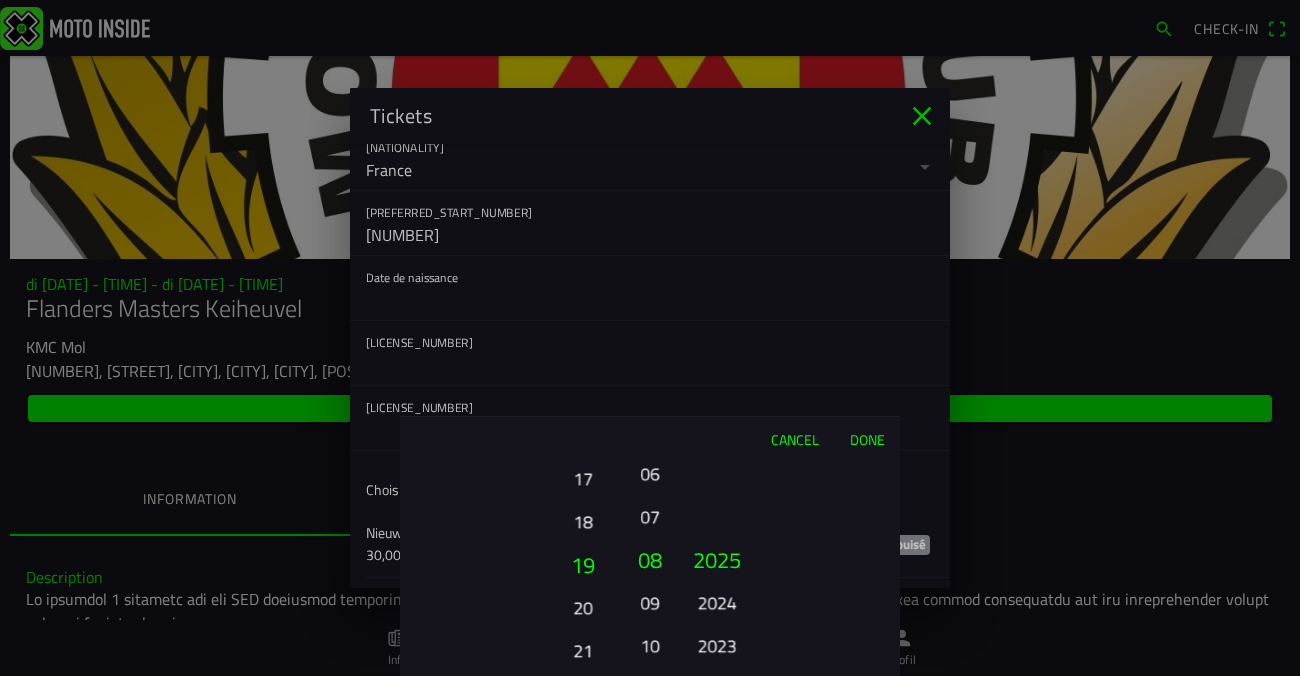 drag, startPoint x: 582, startPoint y: 635, endPoint x: 587, endPoint y: 473, distance: 162.07715 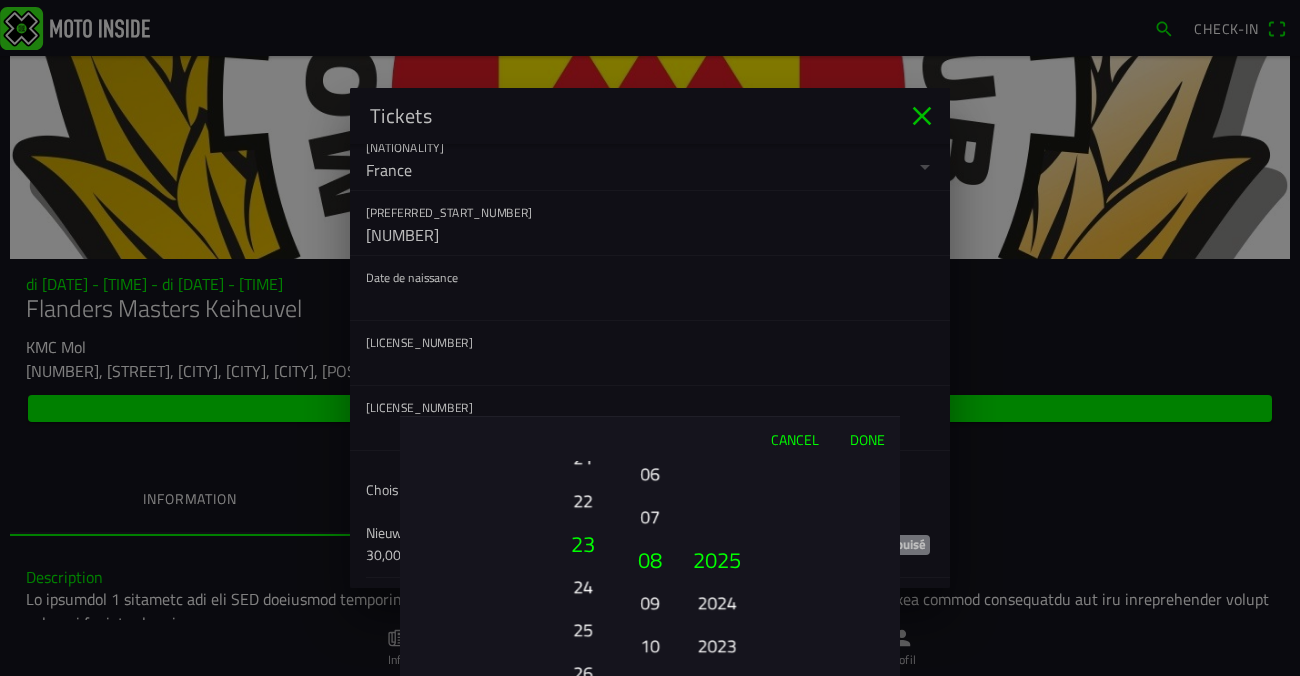 drag, startPoint x: 584, startPoint y: 597, endPoint x: 596, endPoint y: 483, distance: 114.62984 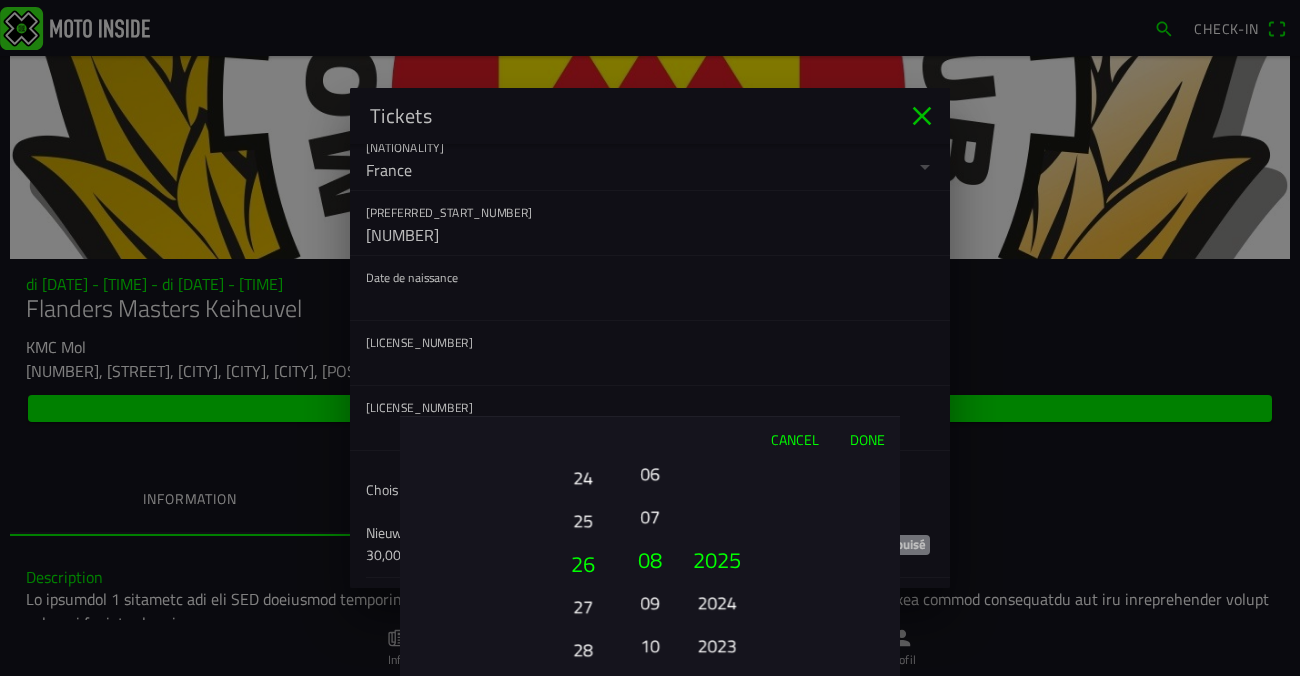 drag, startPoint x: 588, startPoint y: 600, endPoint x: 590, endPoint y: 480, distance: 120.01666 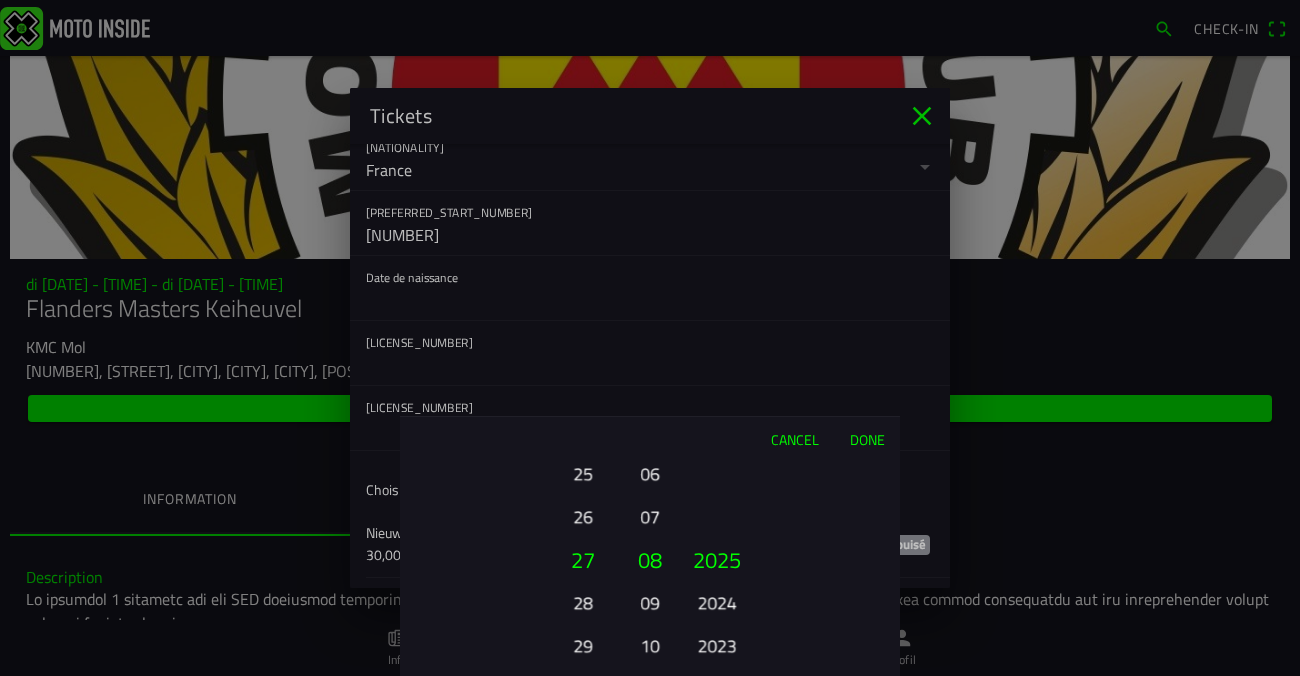 click on "28" at bounding box center (582, 602) 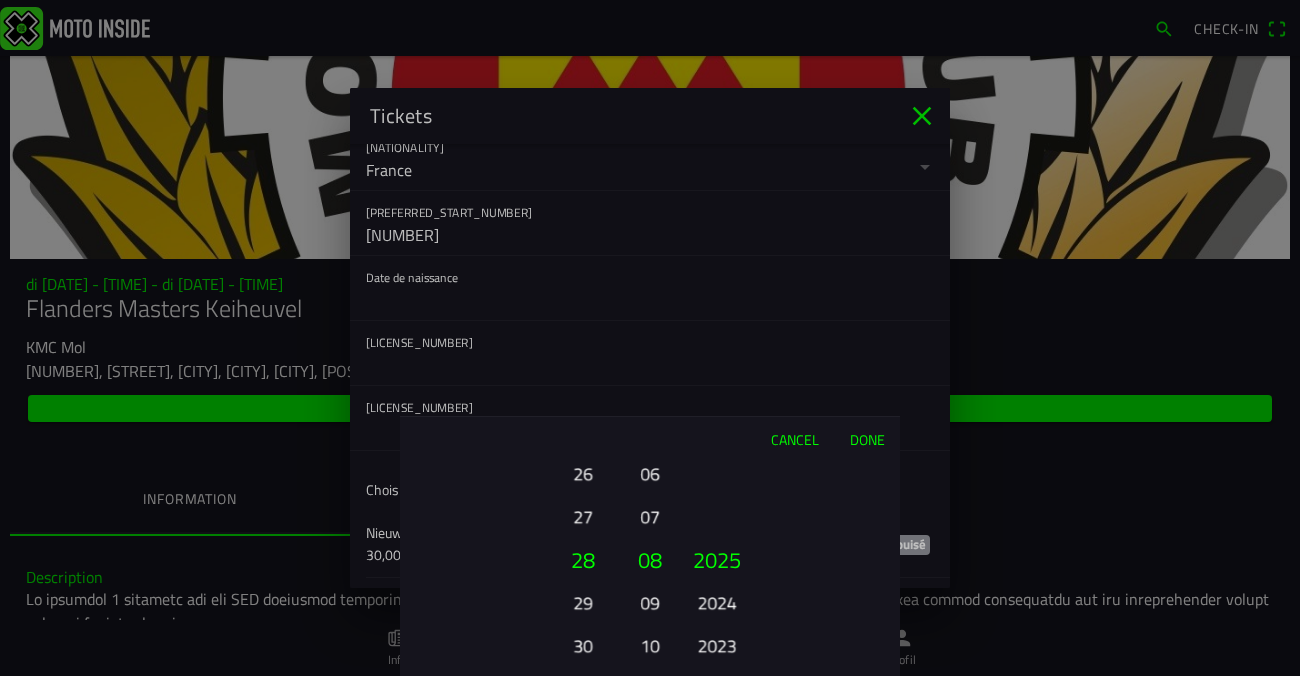 click on "09" at bounding box center [650, 602] 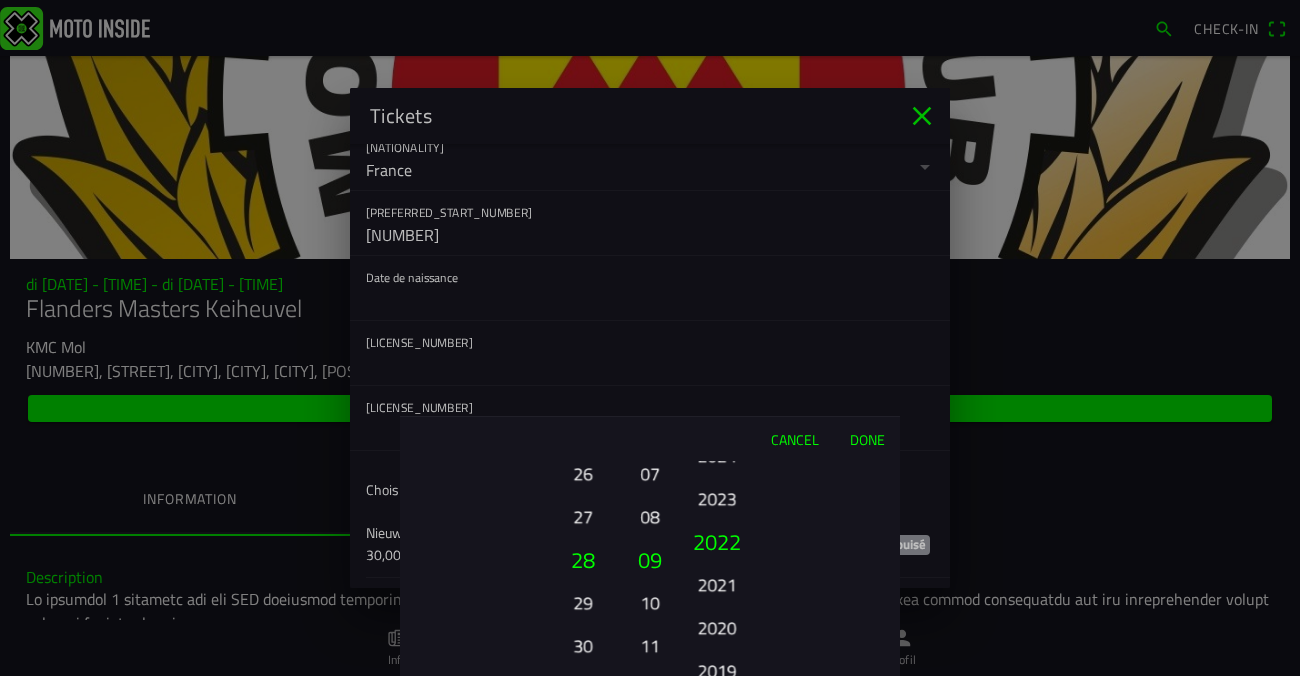 drag, startPoint x: 715, startPoint y: 607, endPoint x: 743, endPoint y: 419, distance: 190.07367 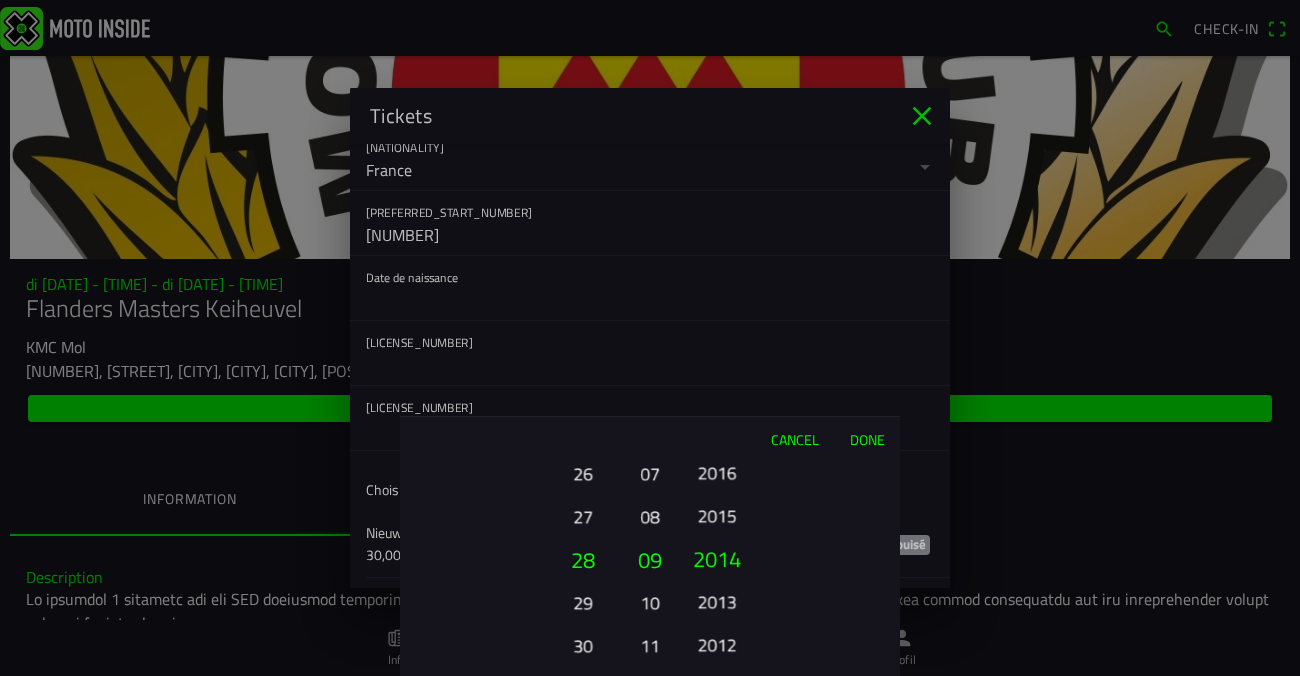 drag, startPoint x: 715, startPoint y: 654, endPoint x: 716, endPoint y: 525, distance: 129.00388 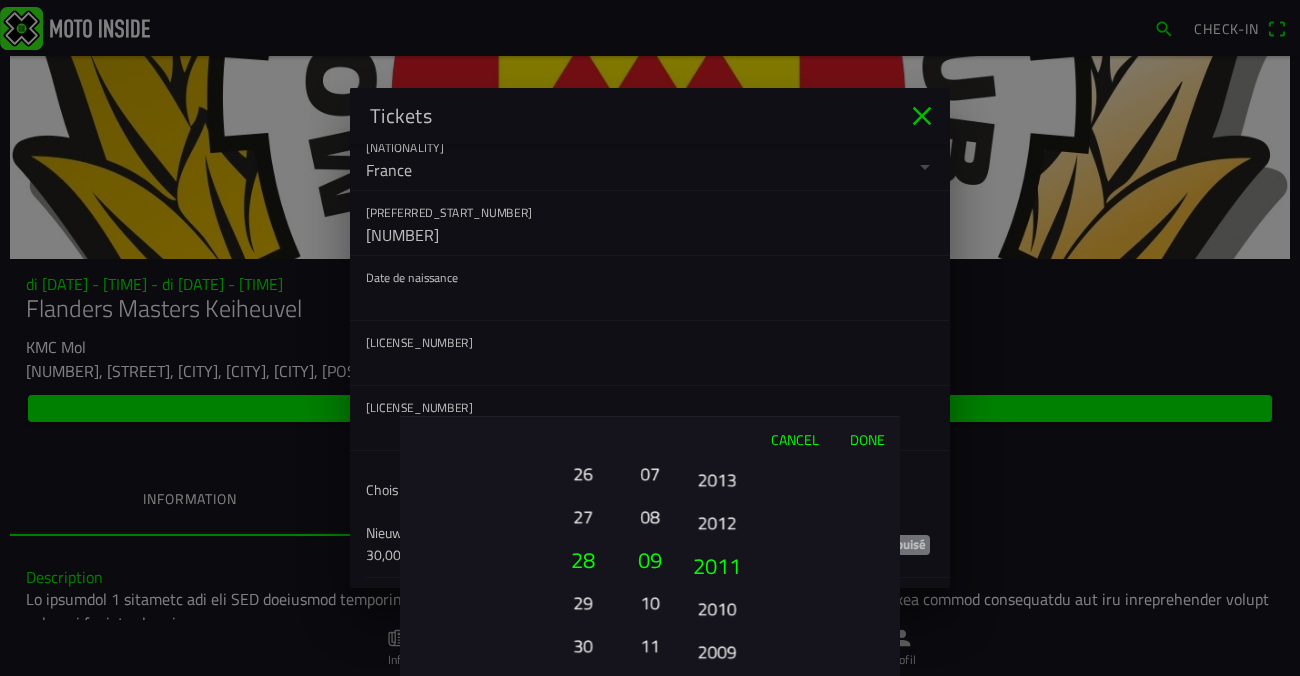 drag, startPoint x: 713, startPoint y: 625, endPoint x: 715, endPoint y: 535, distance: 90.02222 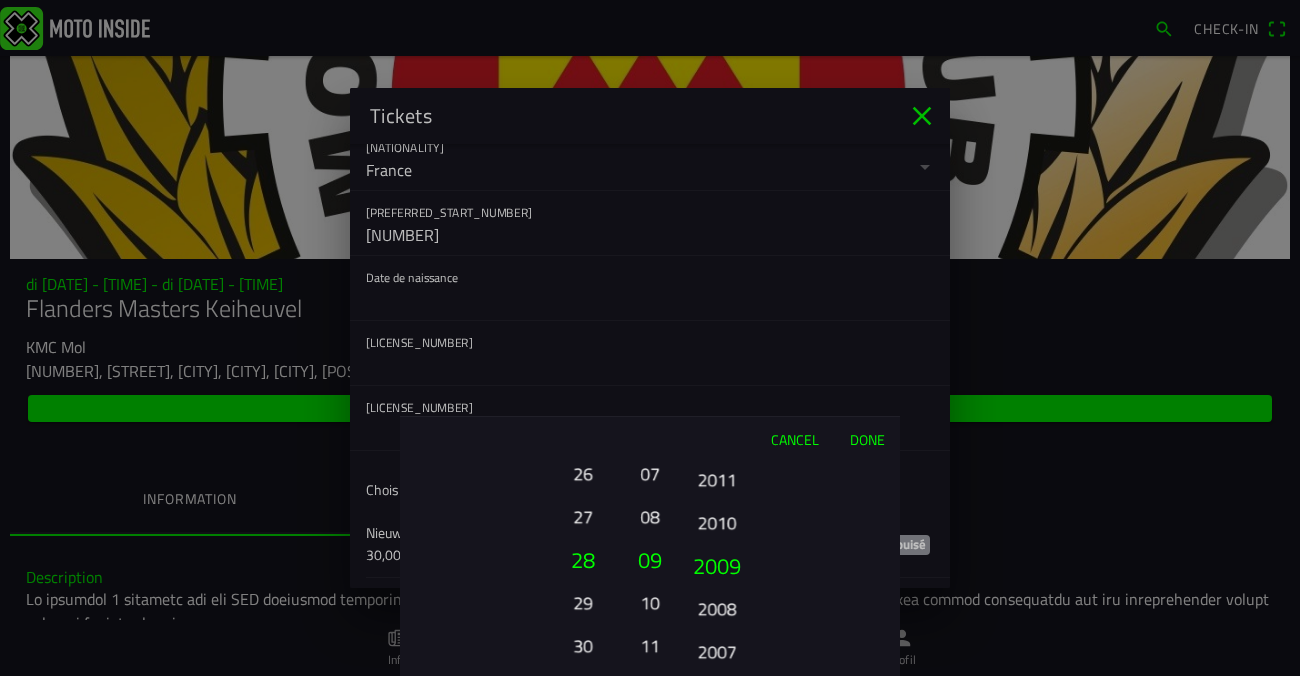 drag, startPoint x: 713, startPoint y: 614, endPoint x: 720, endPoint y: 531, distance: 83.294655 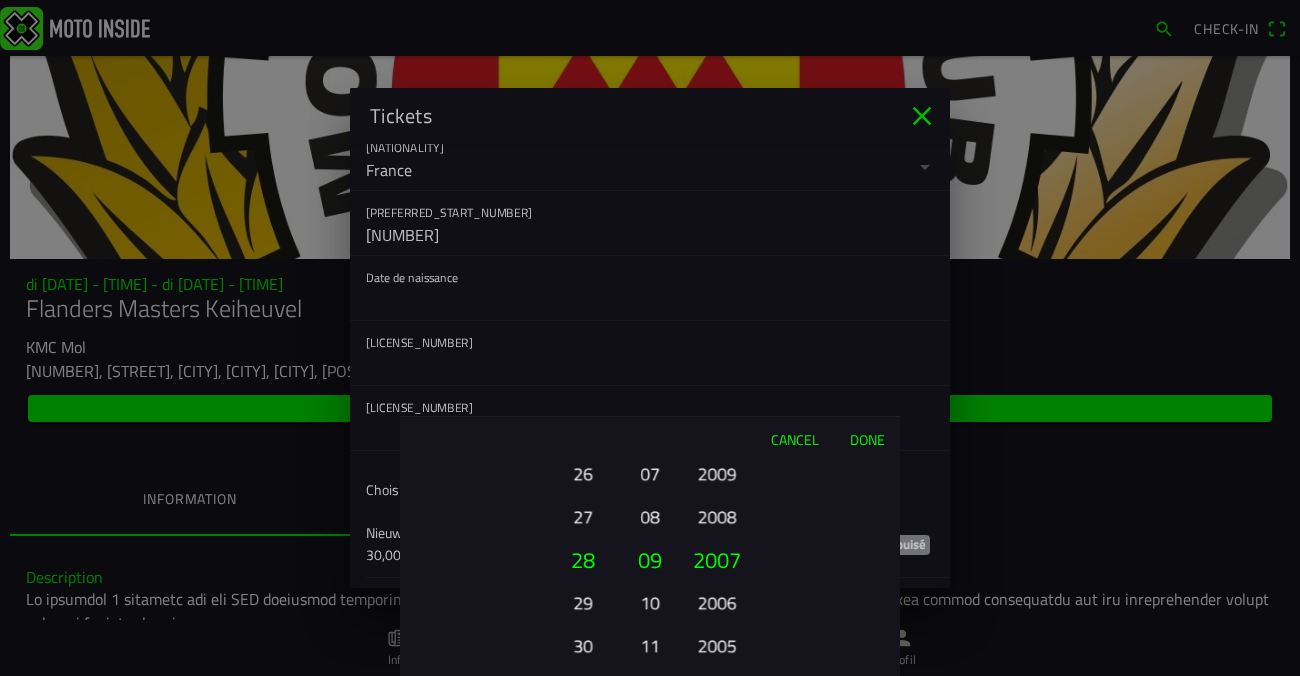click on "2006" at bounding box center [716, 602] 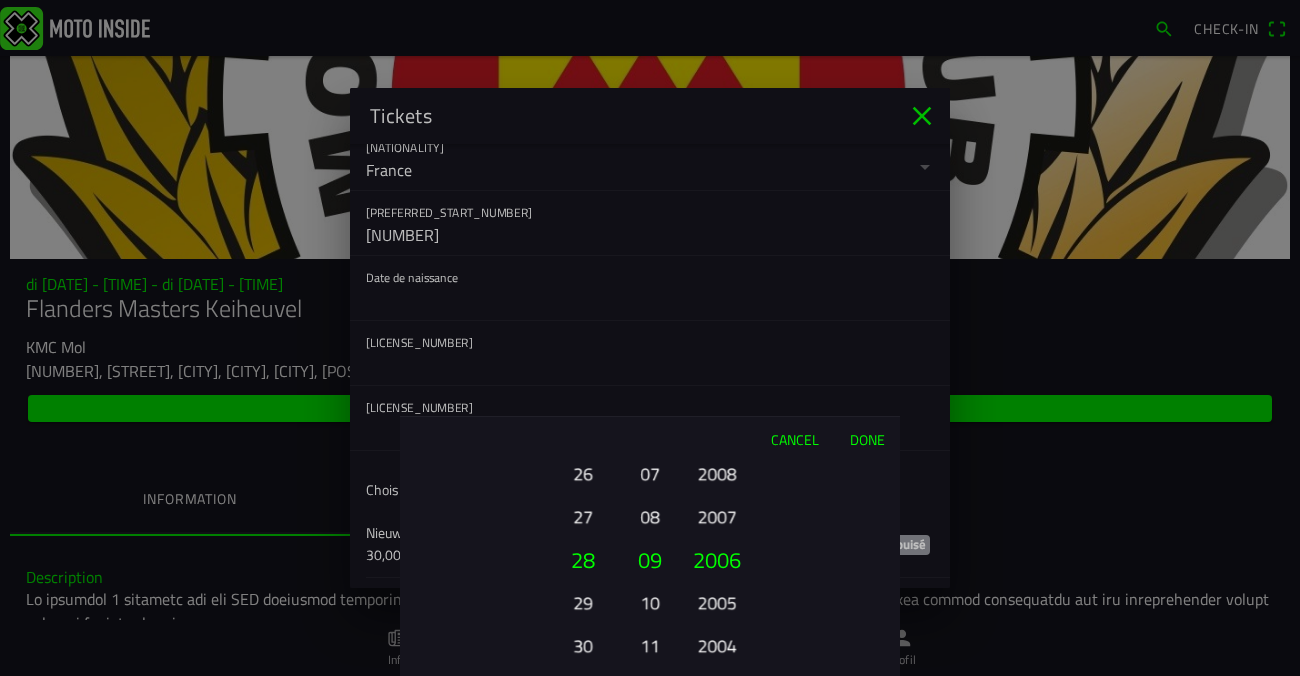 click on "Done" at bounding box center [867, 439] 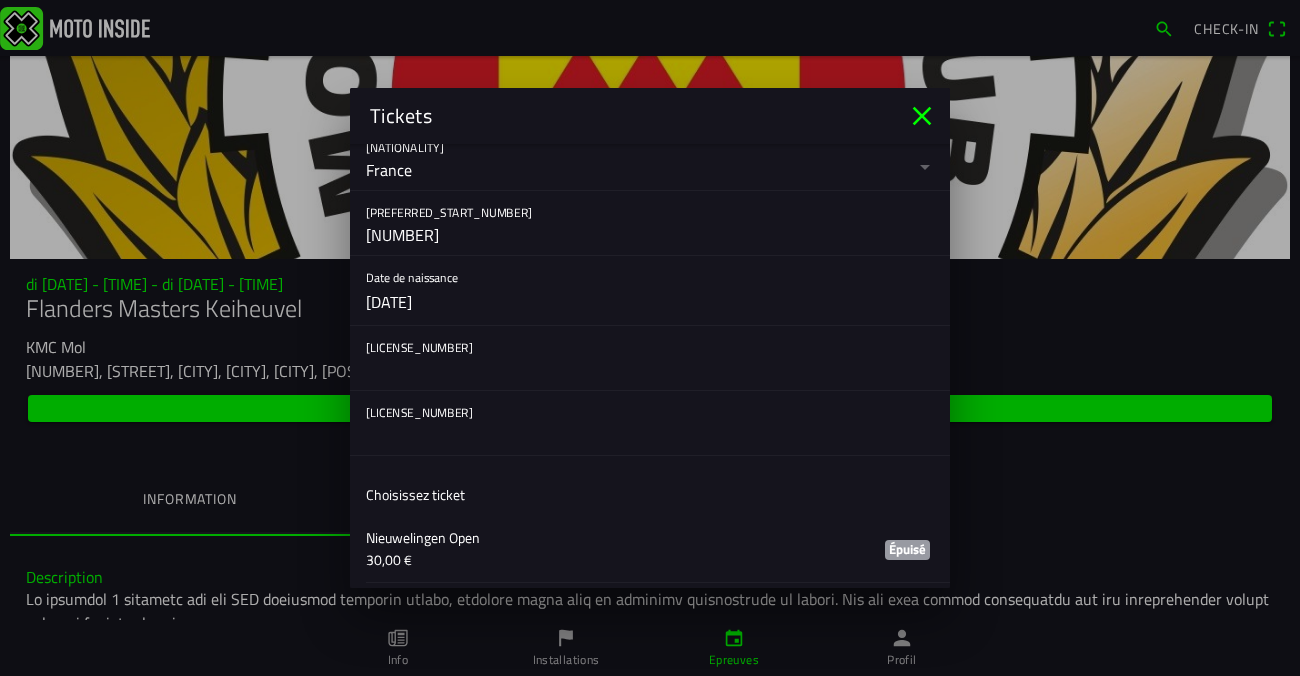 click 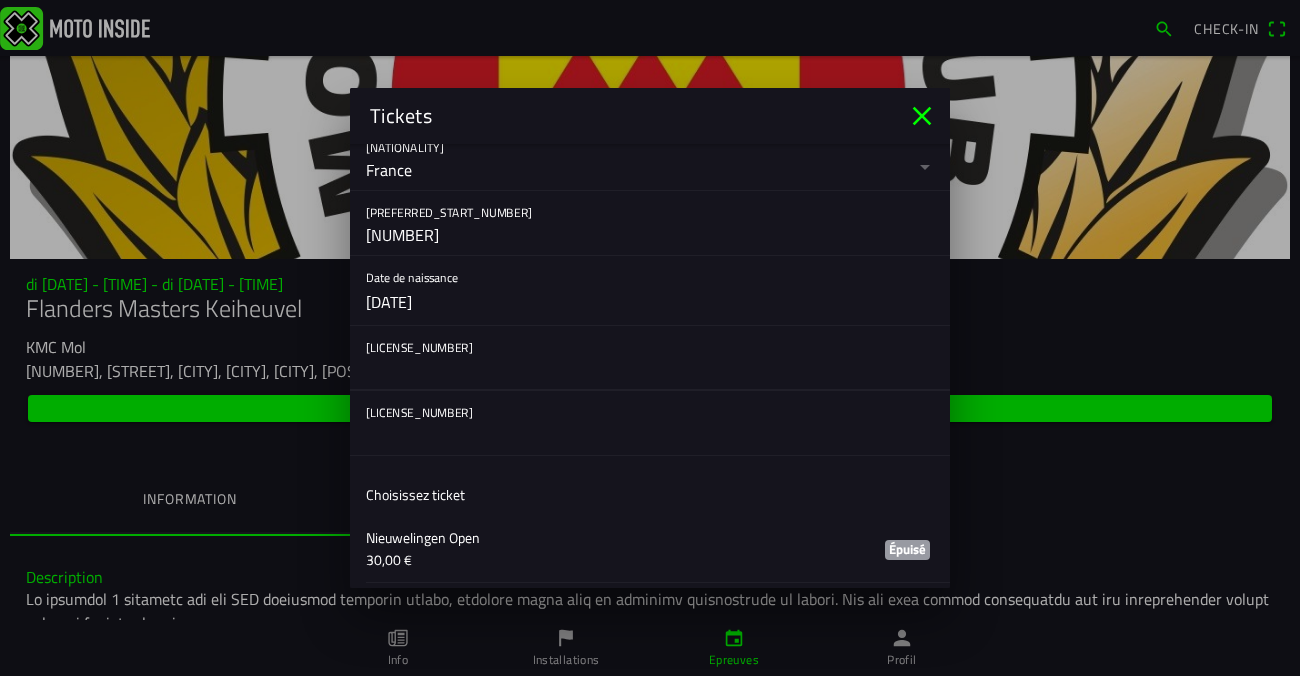 click 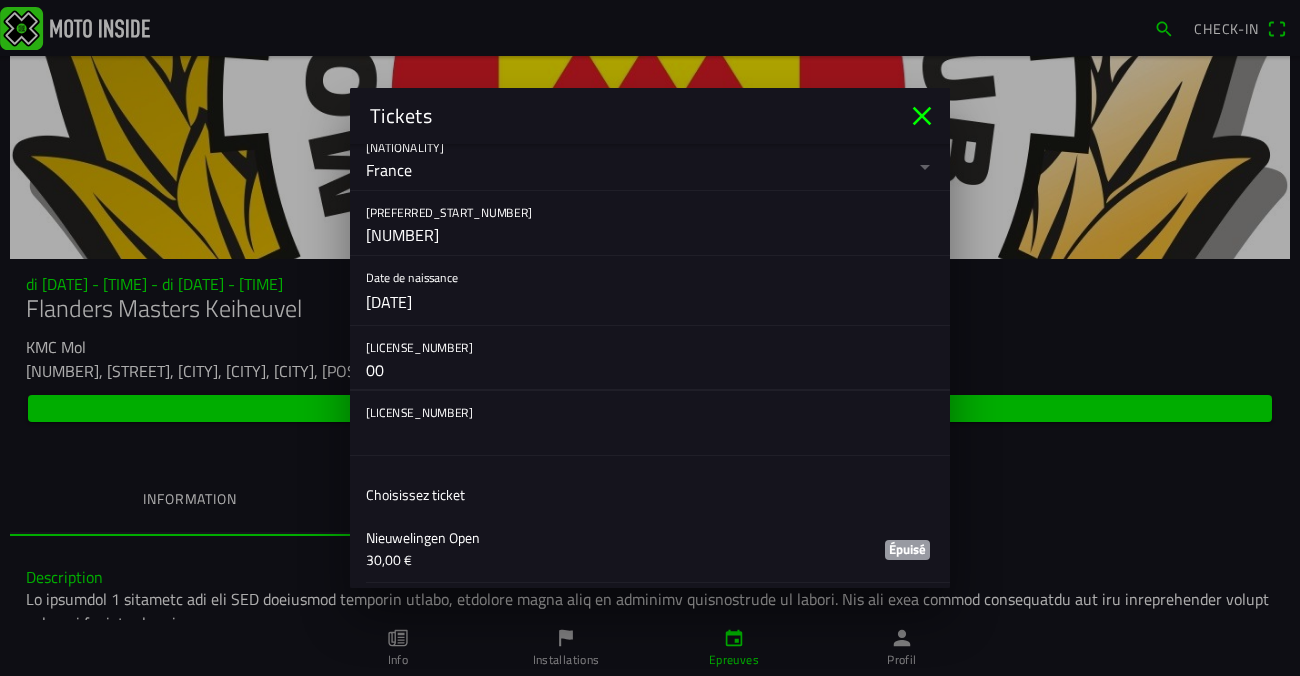 type on "00" 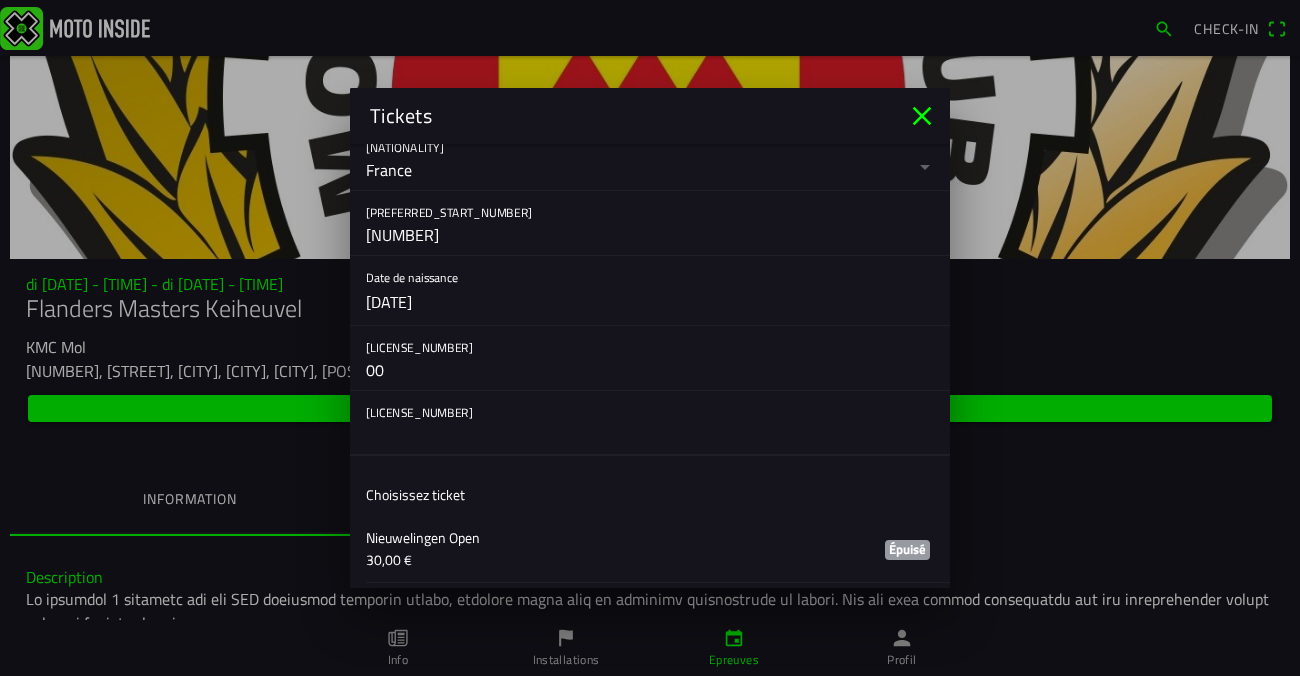 click 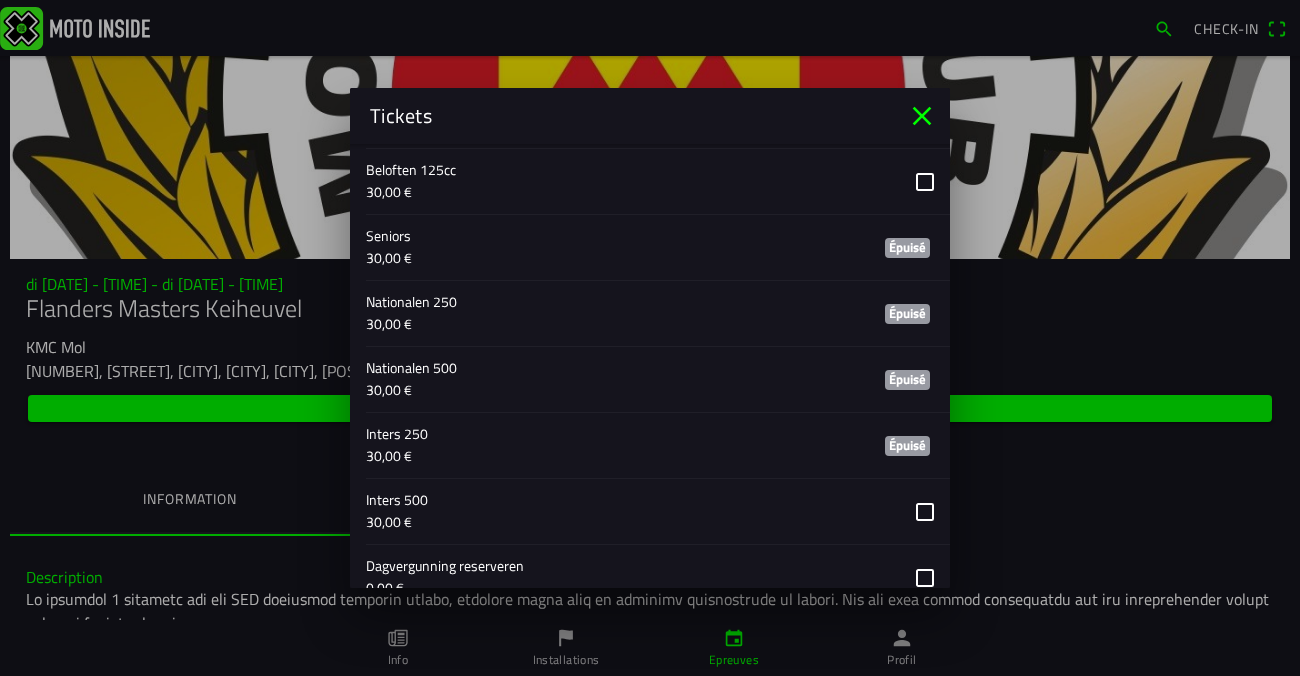 scroll, scrollTop: 1036, scrollLeft: 0, axis: vertical 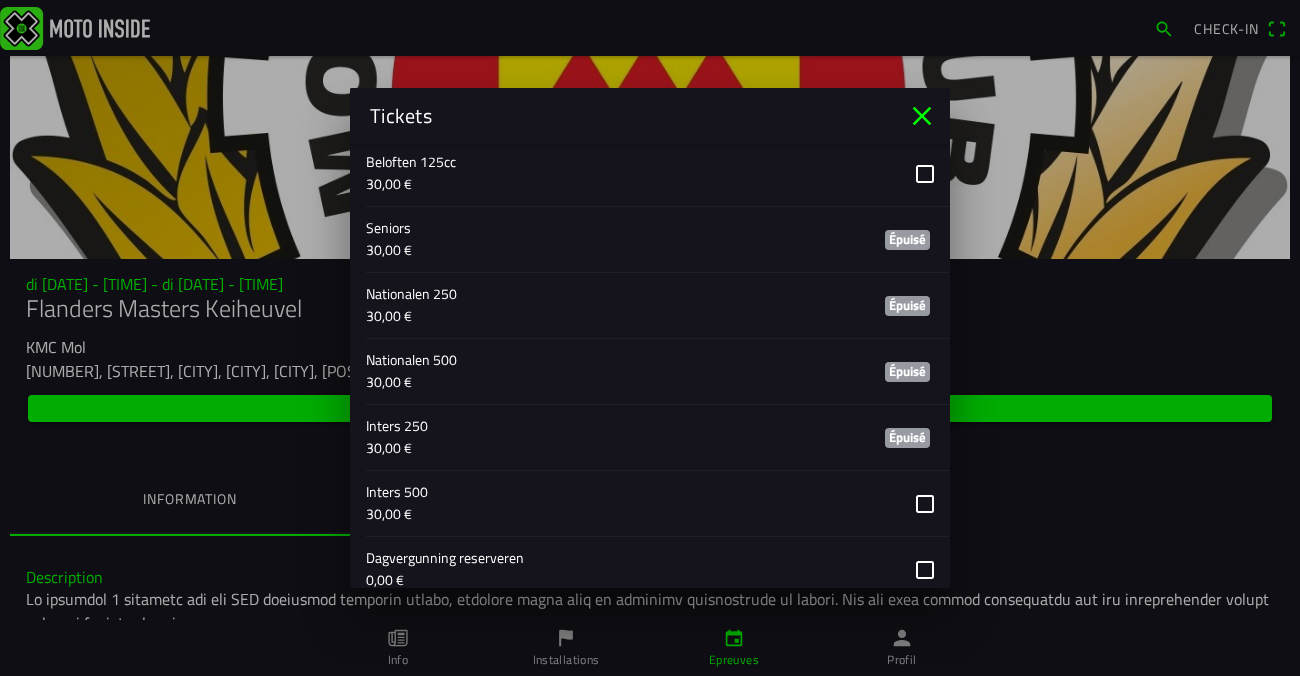 type on "[NUMBER]" 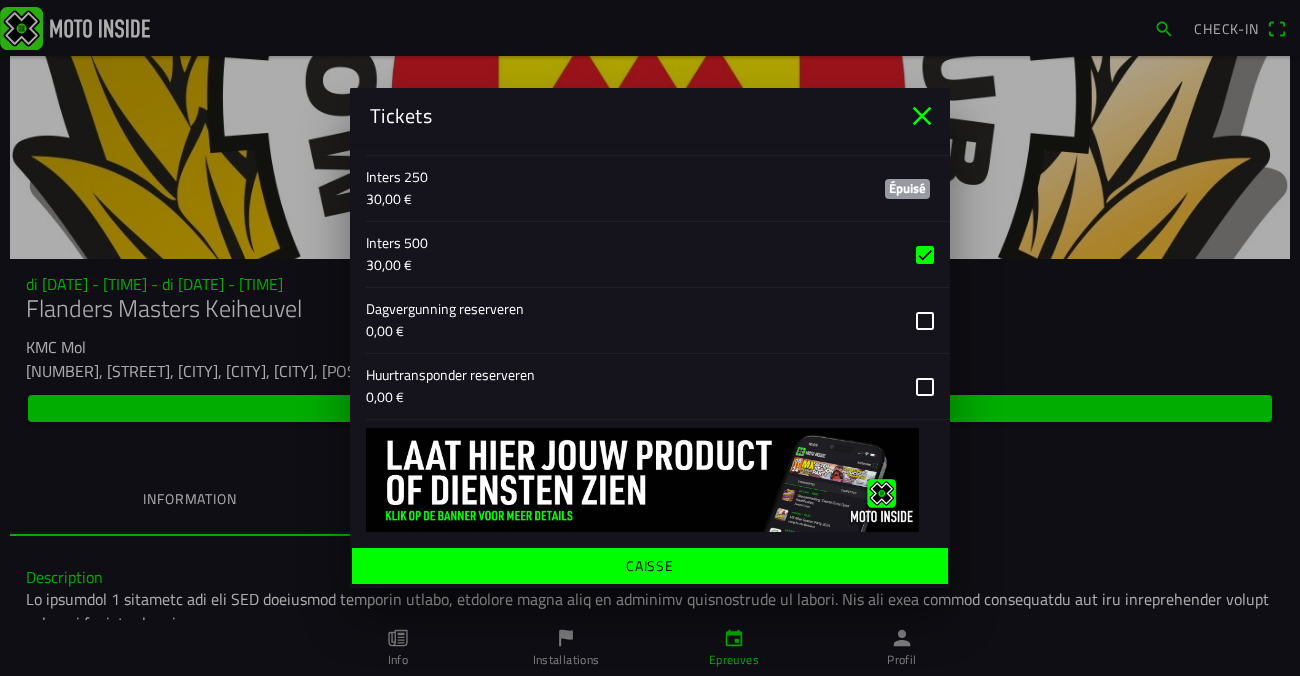 scroll, scrollTop: 1281, scrollLeft: 0, axis: vertical 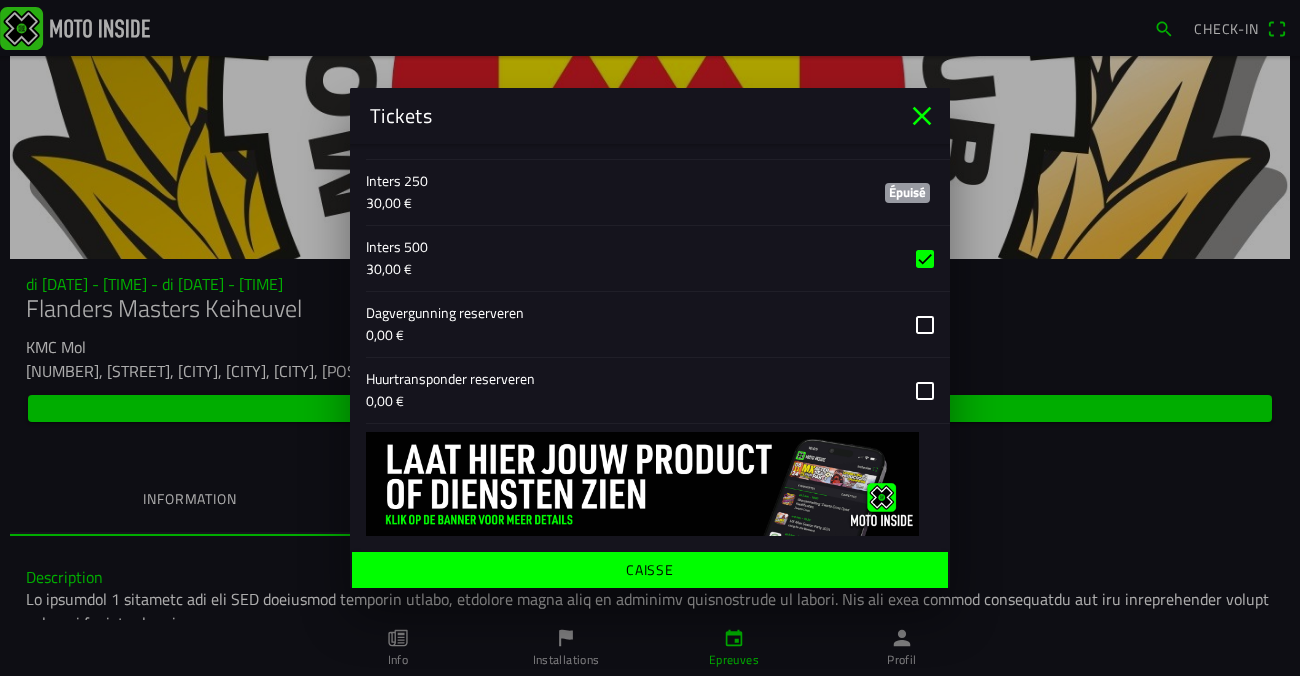 click 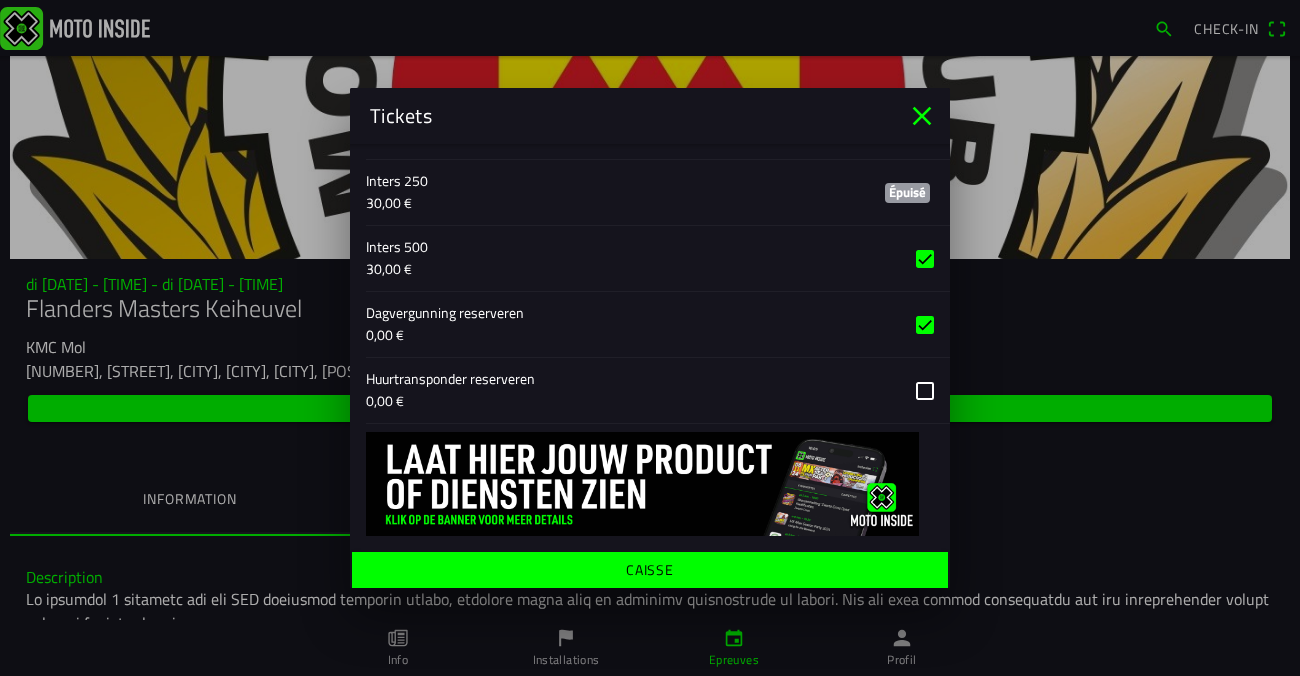 click 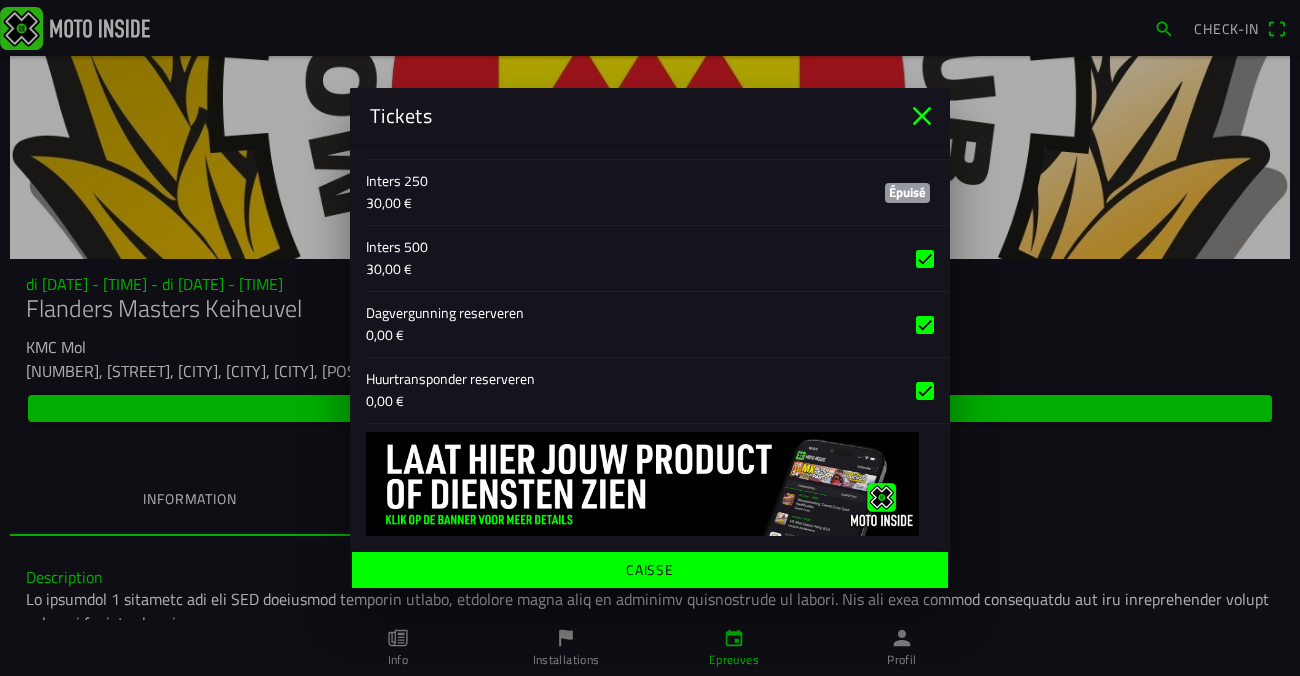 click on "Caisse" 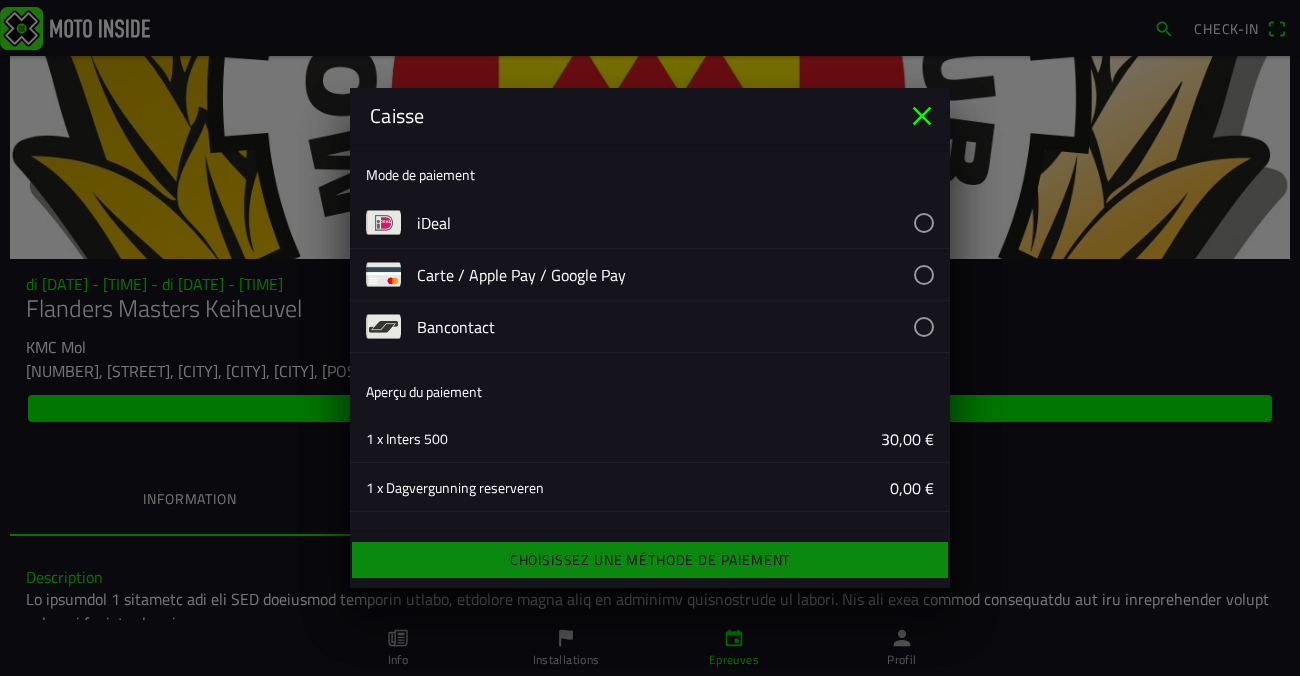click 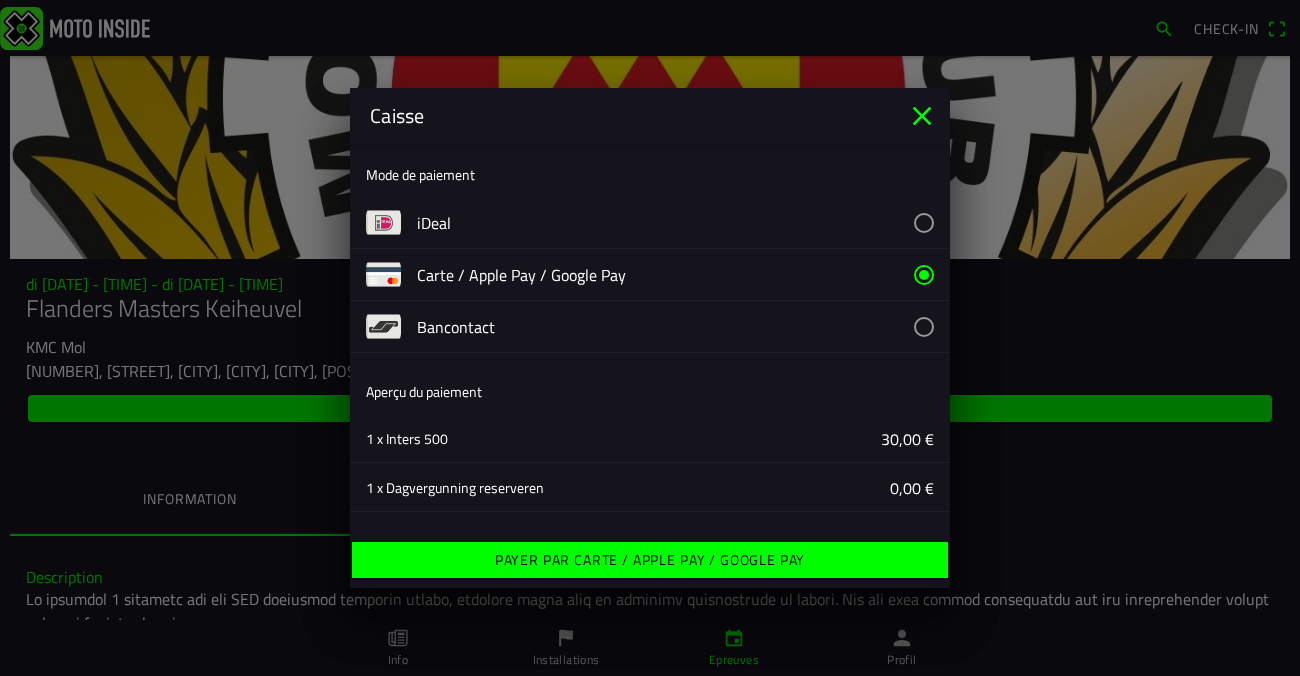 click on "Payer par Carte / Apple Pay / Google Pay" 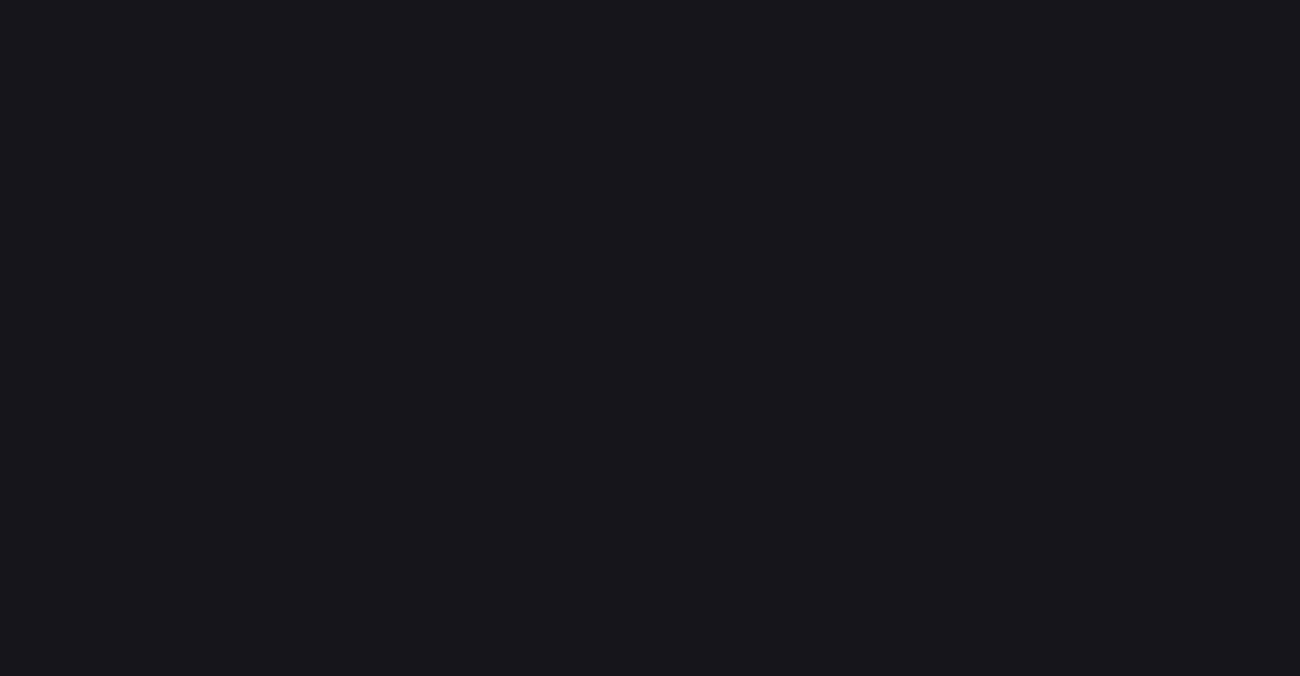 scroll, scrollTop: 0, scrollLeft: 0, axis: both 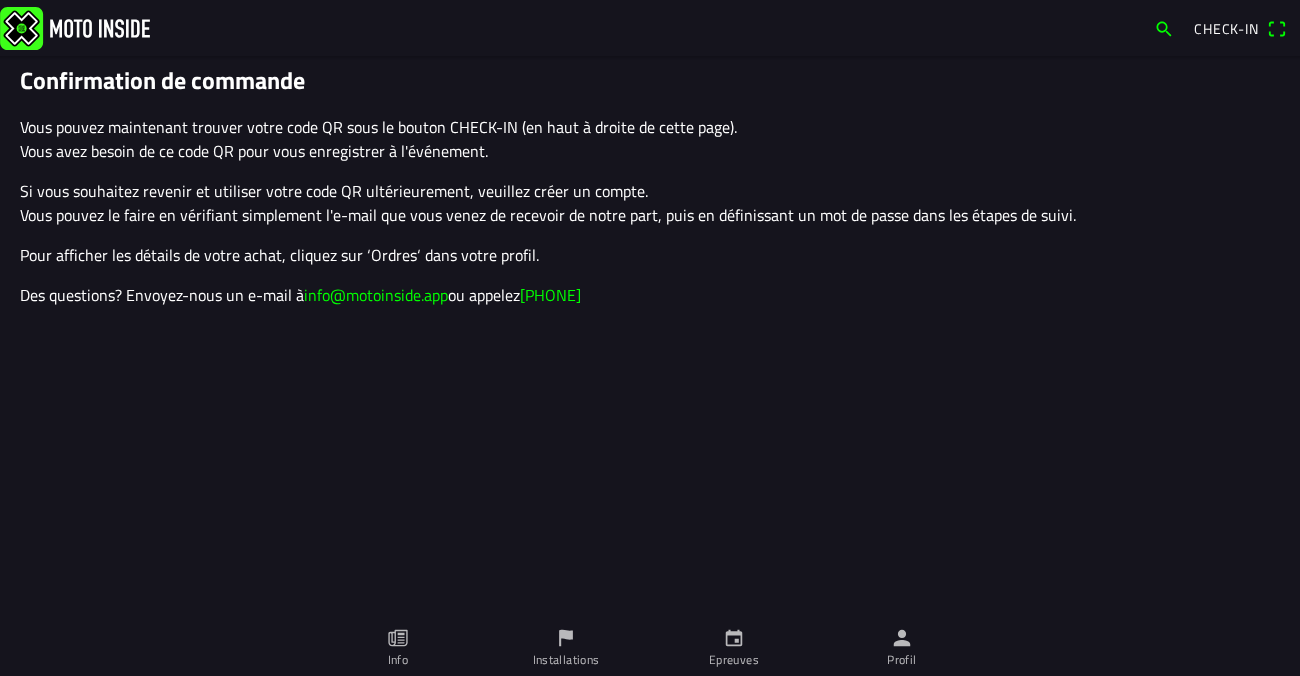 click on "Check-in" at bounding box center (1240, 29) 